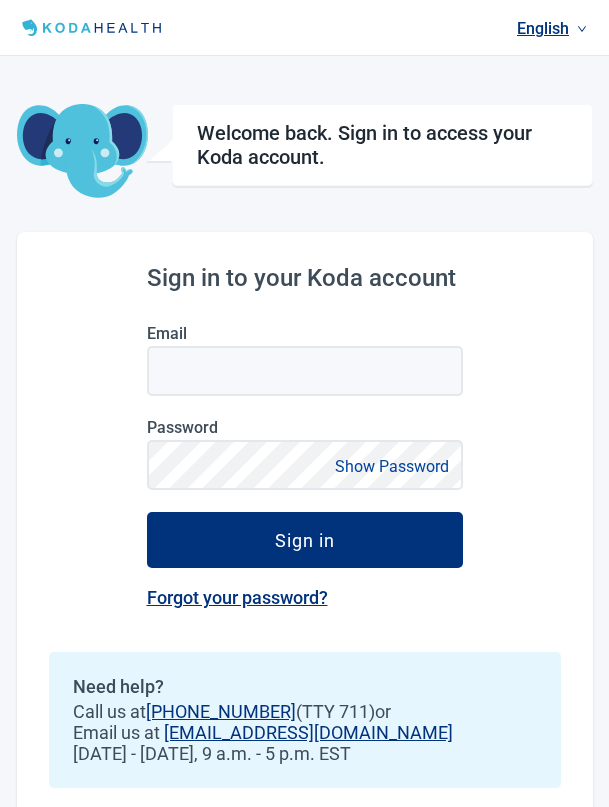 scroll, scrollTop: 0, scrollLeft: 0, axis: both 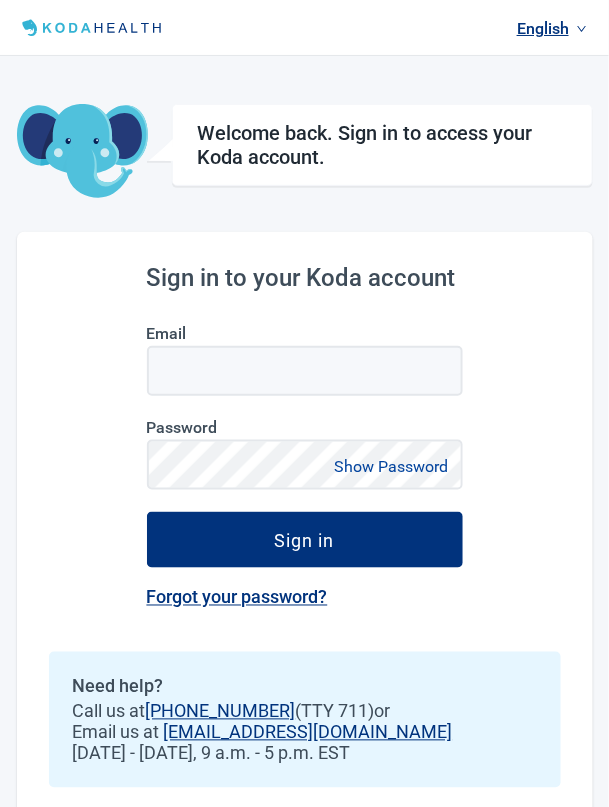 type on "[EMAIL_ADDRESS][DOMAIN_NAME]" 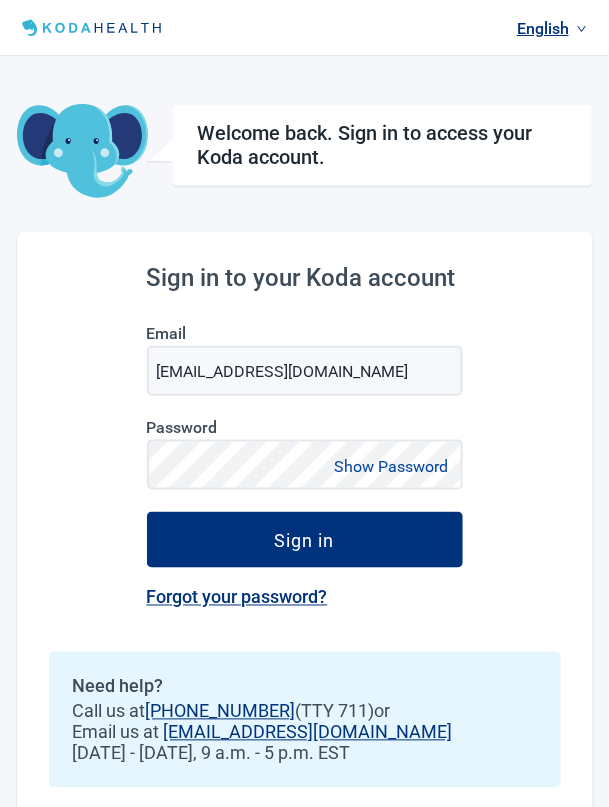 click on "Show   Password" at bounding box center (392, 466) 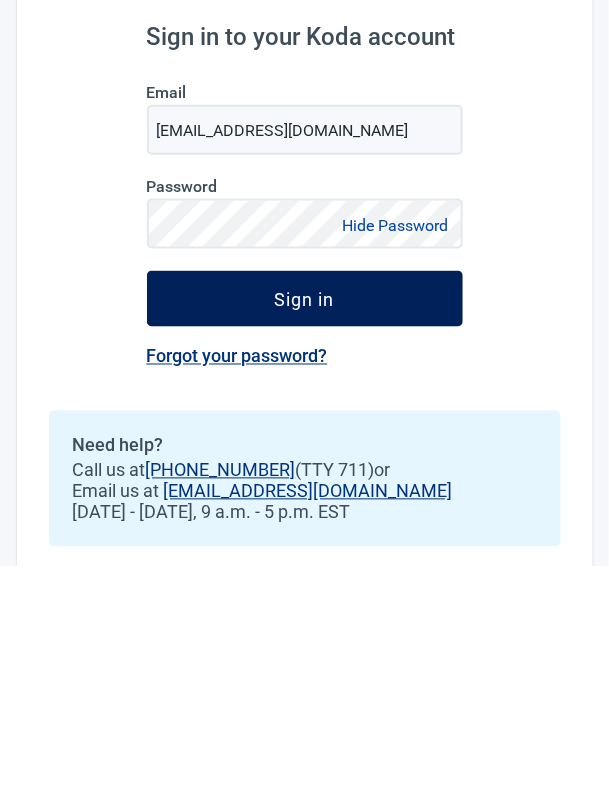 click on "Sign in" at bounding box center [305, 540] 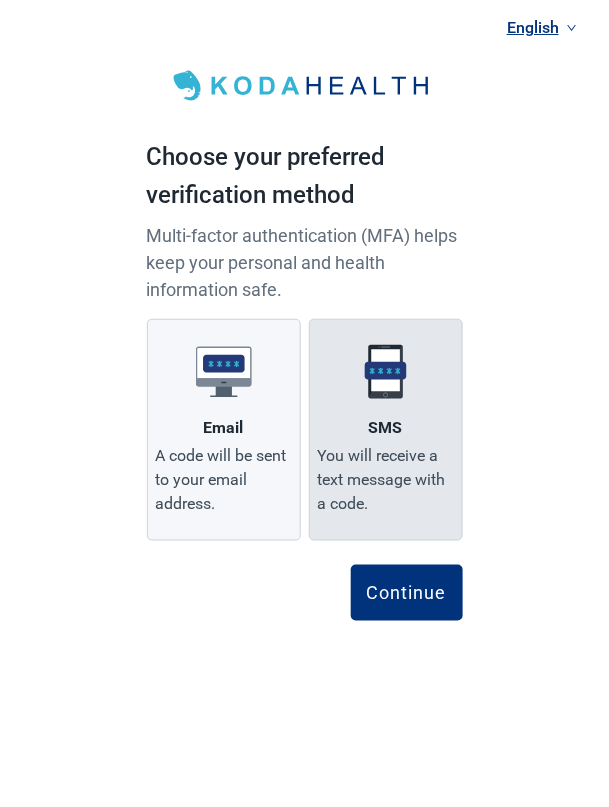 click at bounding box center (386, 372) 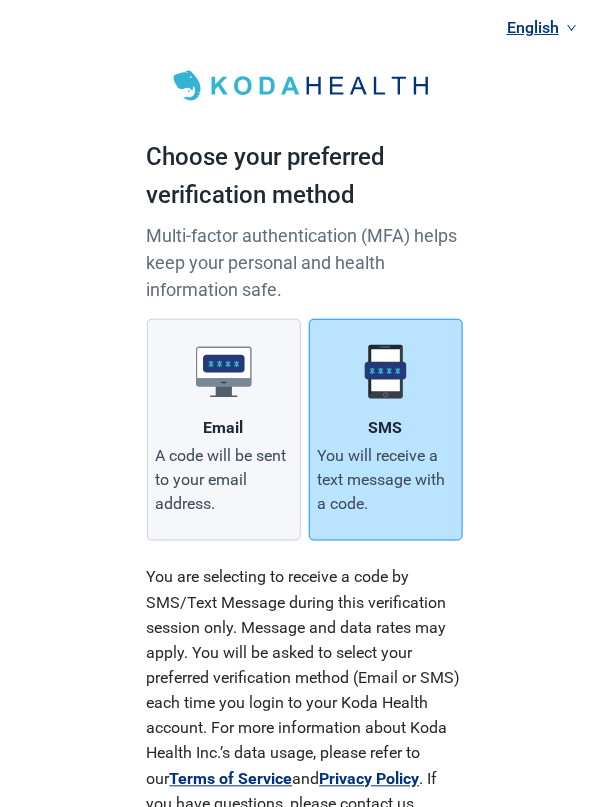 scroll, scrollTop: 123, scrollLeft: 0, axis: vertical 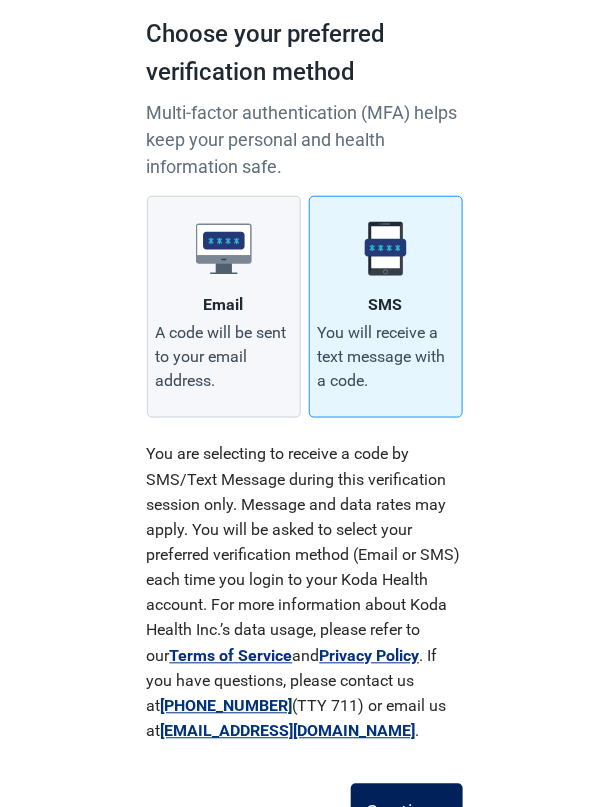 click on "Continue" at bounding box center (407, 812) 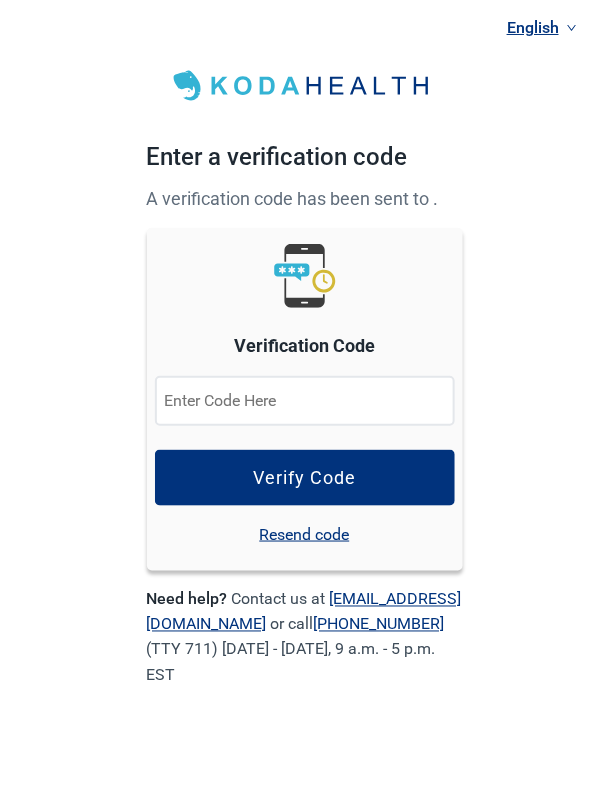 scroll, scrollTop: 0, scrollLeft: 0, axis: both 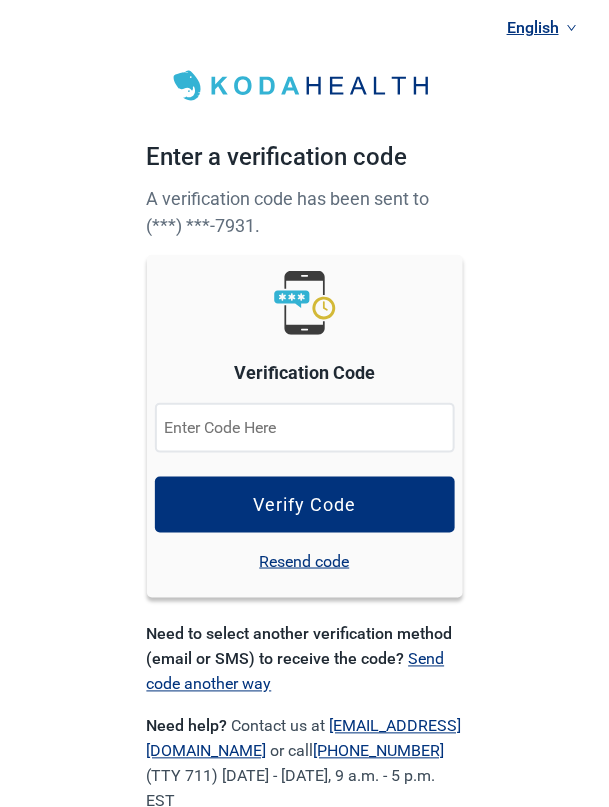 click at bounding box center (305, 428) 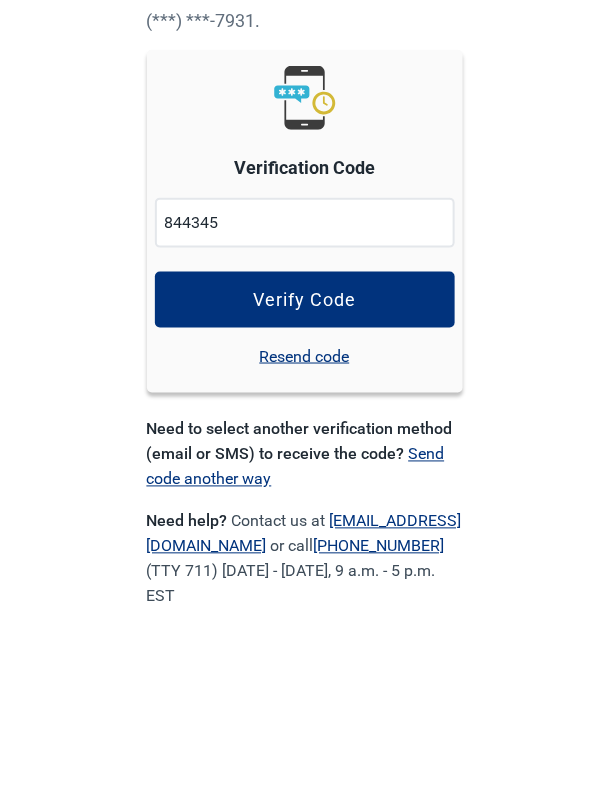 type on "844345" 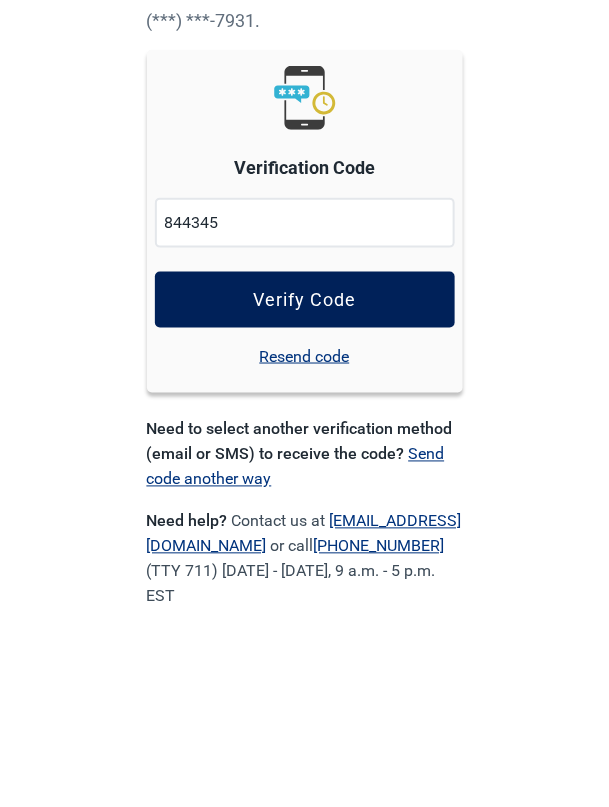 click on "Verify Code" at bounding box center (305, 505) 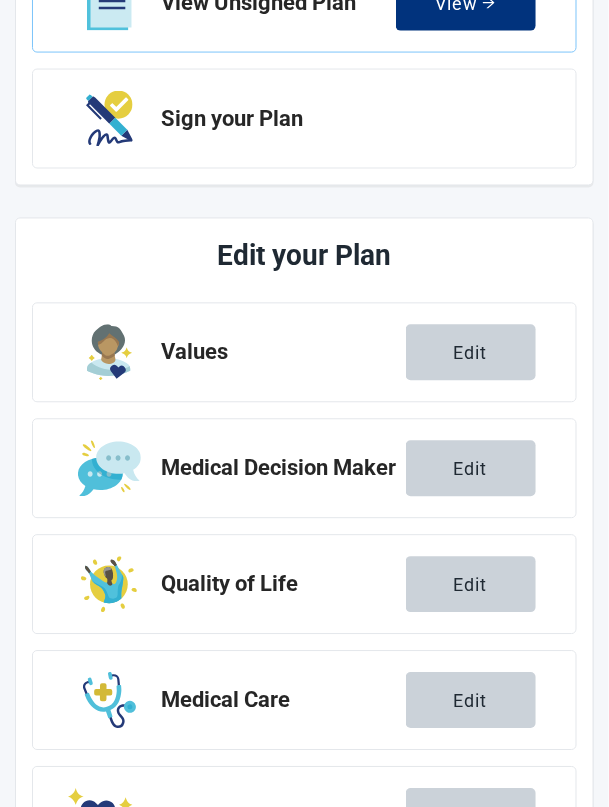 scroll, scrollTop: 572, scrollLeft: 0, axis: vertical 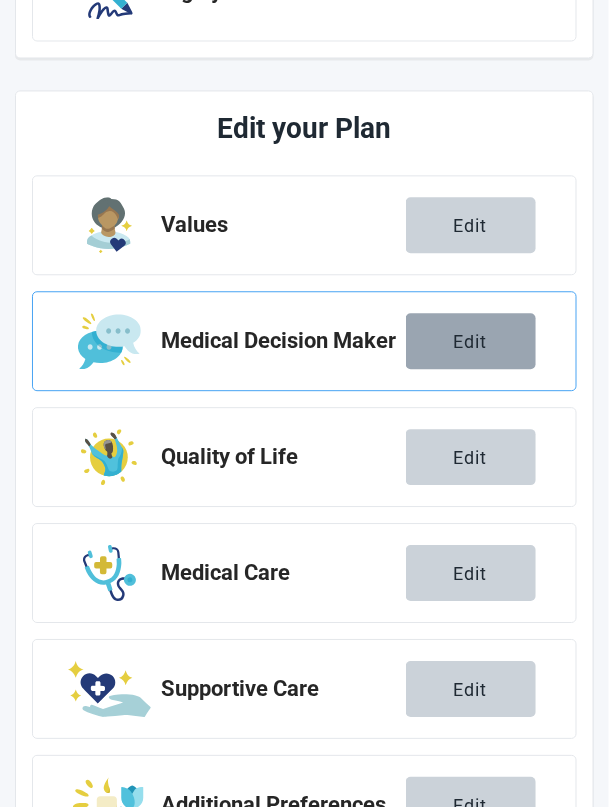 click on "Edit" at bounding box center [471, 342] 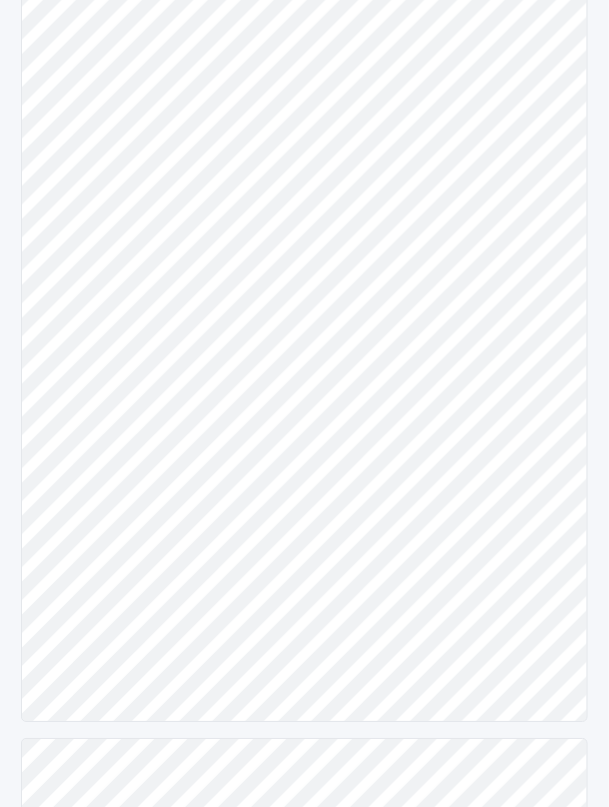 scroll, scrollTop: 537, scrollLeft: 0, axis: vertical 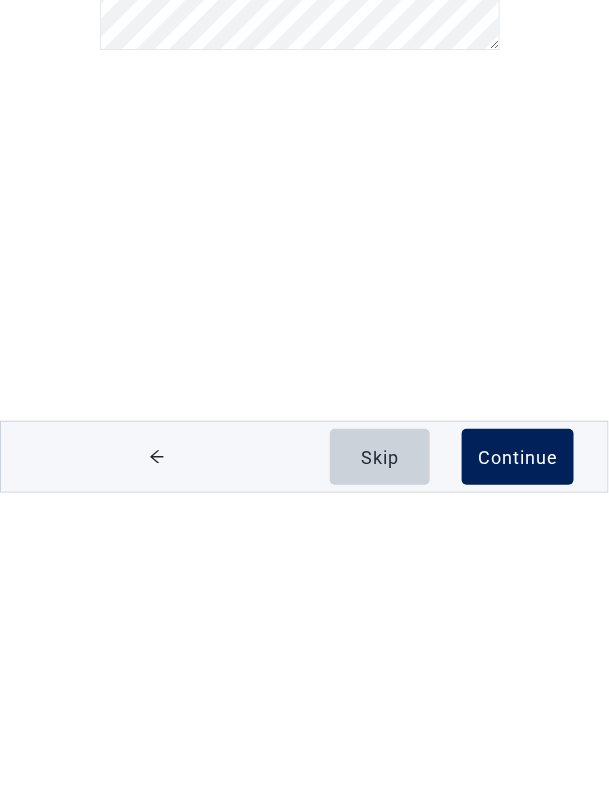 click on "Continue" at bounding box center [518, 771] 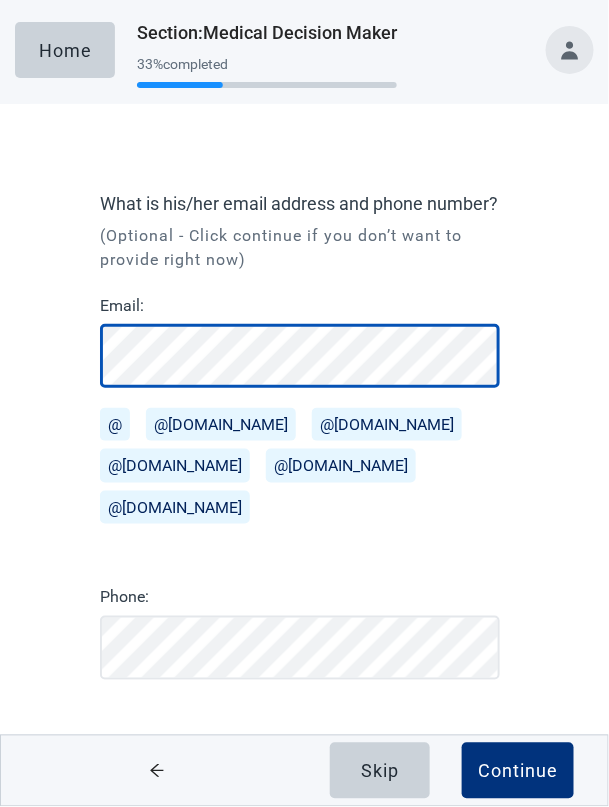 scroll, scrollTop: 0, scrollLeft: 0, axis: both 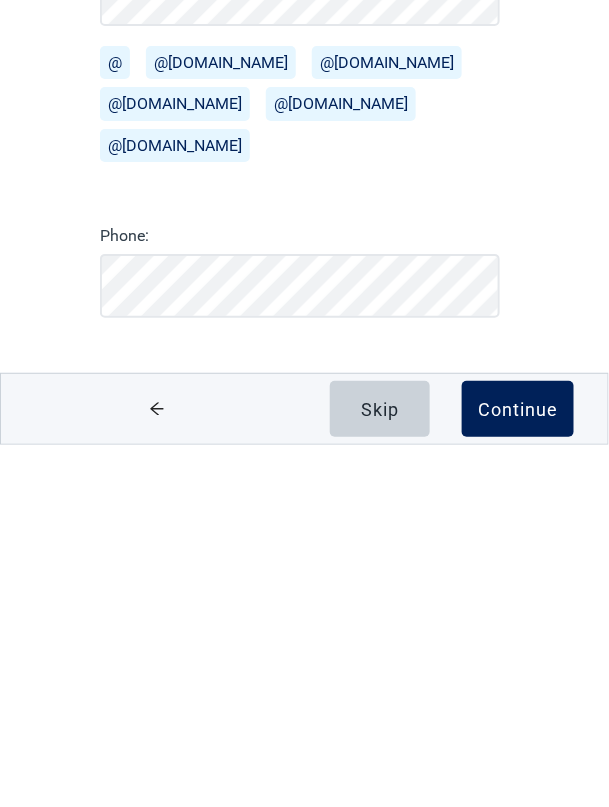 click on "Continue" at bounding box center (518, 771) 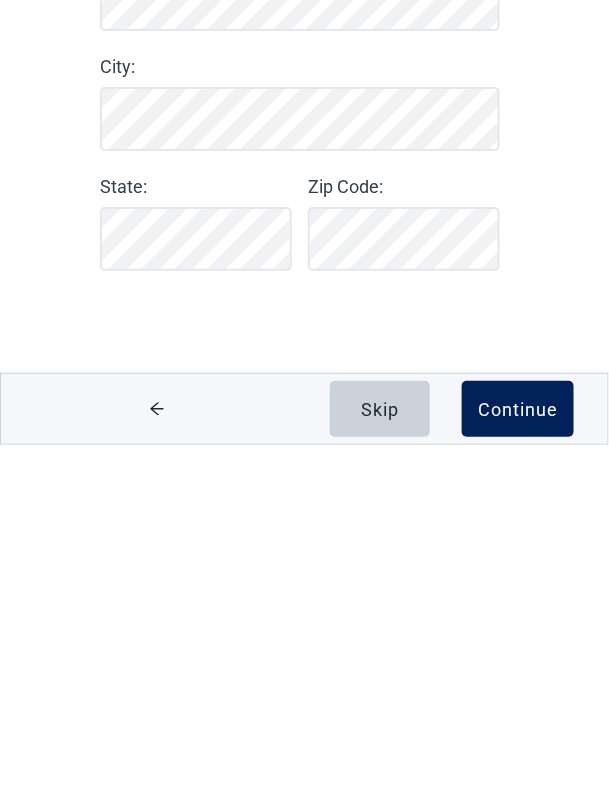click on "Continue" at bounding box center [518, 771] 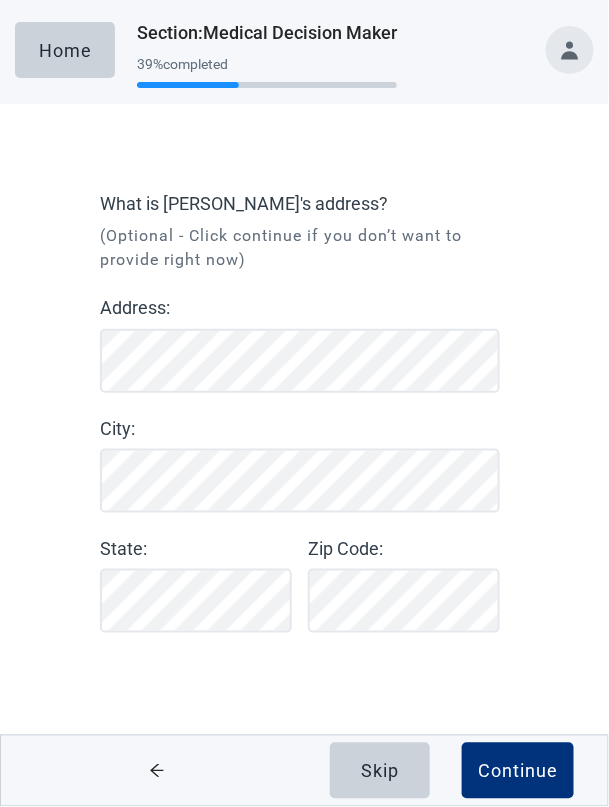 scroll, scrollTop: 0, scrollLeft: 0, axis: both 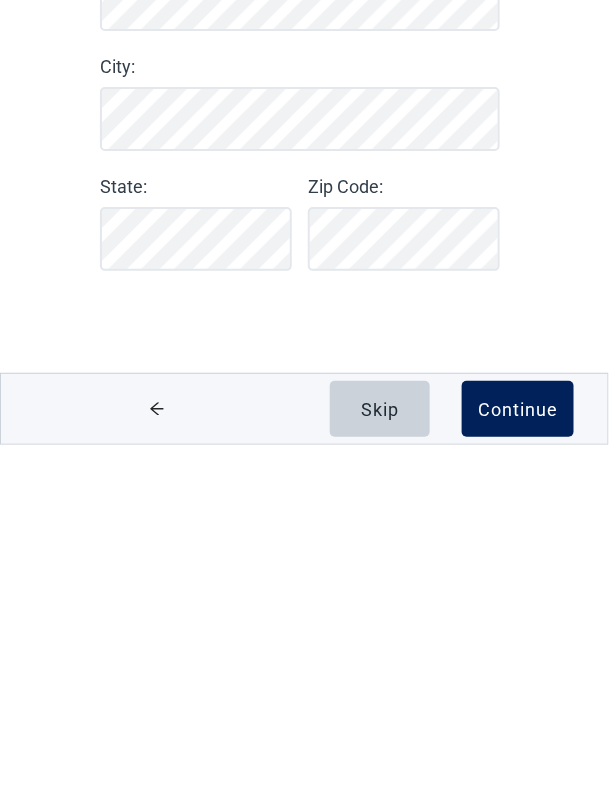 click on "Continue" at bounding box center (518, 771) 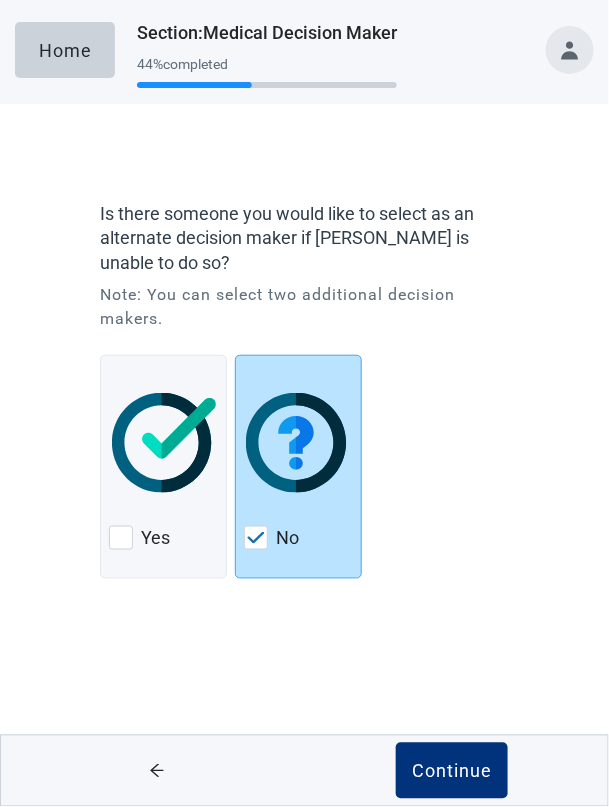 click on "Continue" at bounding box center (453, 771) 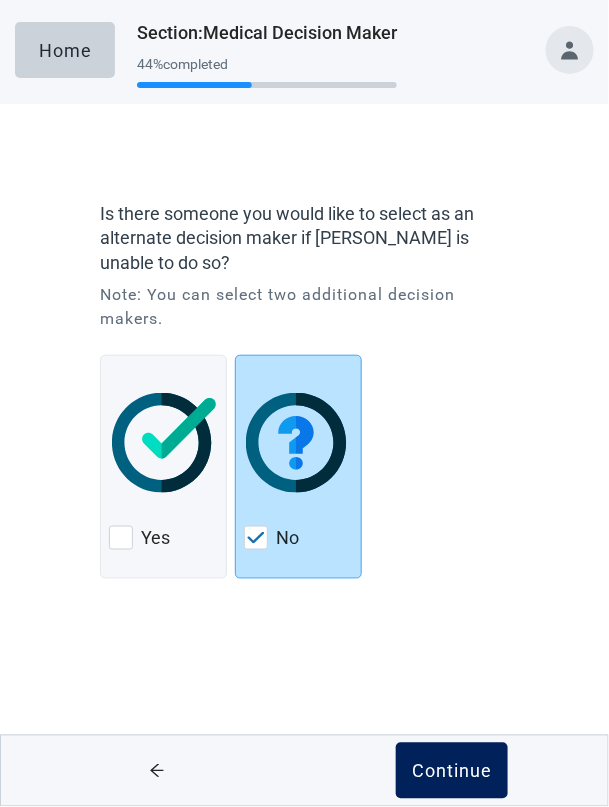 click on "Continue" at bounding box center [452, 771] 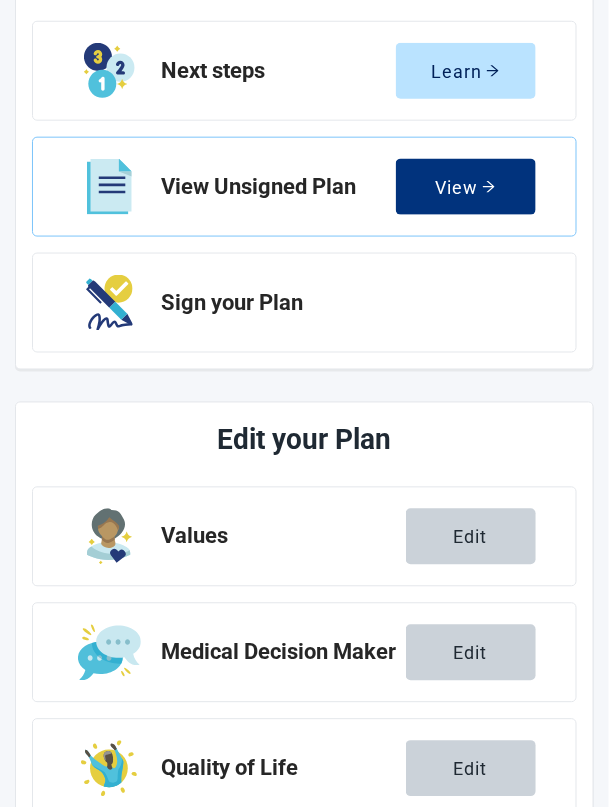 scroll, scrollTop: 262, scrollLeft: 0, axis: vertical 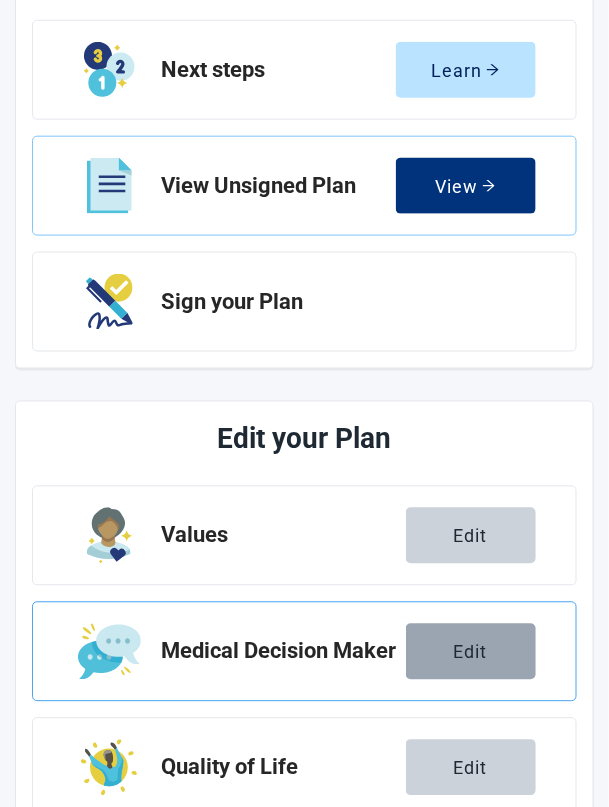 click on "Edit" at bounding box center (471, 652) 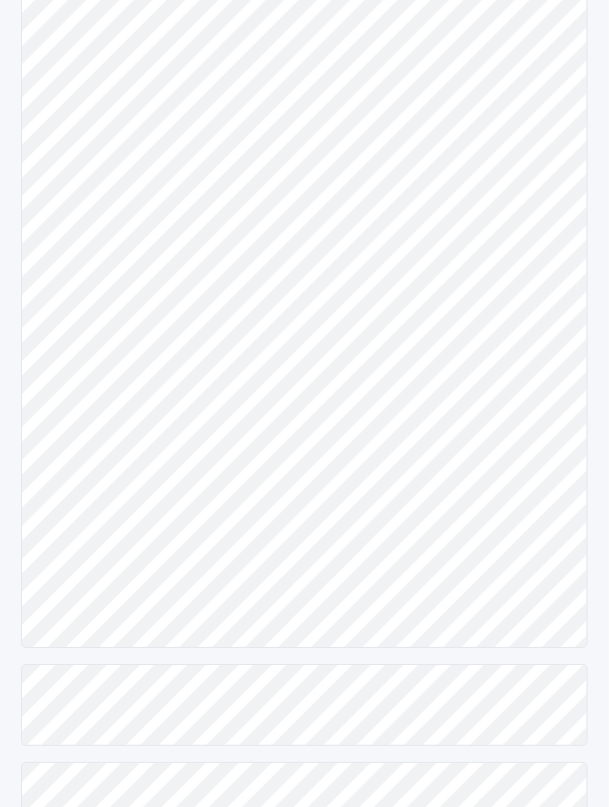 scroll, scrollTop: 280, scrollLeft: 0, axis: vertical 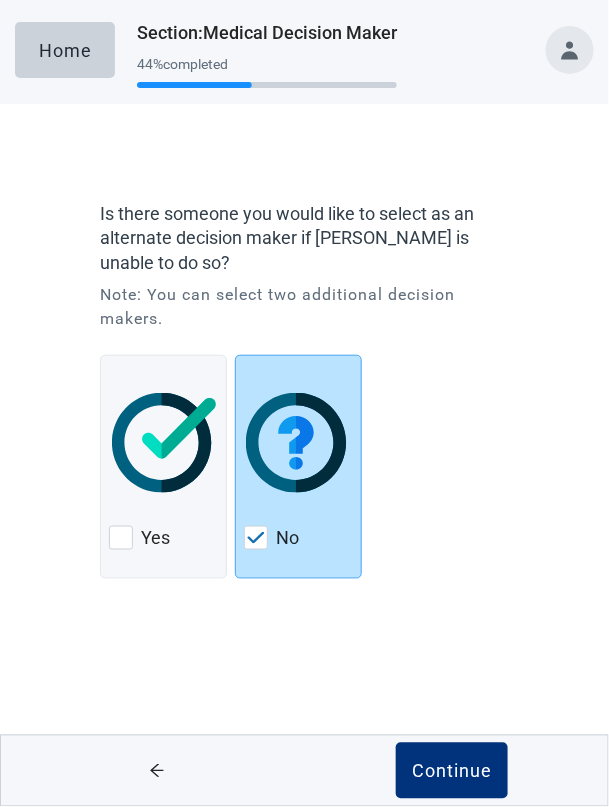 click on "Is there someone you would like to select as an alternate decision maker if Ursula is unable to do so? Note: You can select two additional decision makers.     Yes   No Continue" at bounding box center (304, 410) 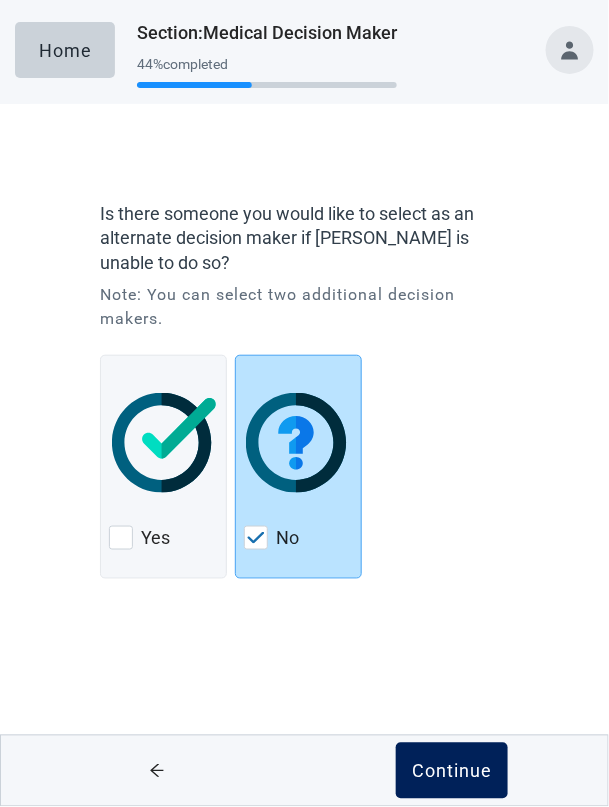 click on "Continue" at bounding box center (452, 771) 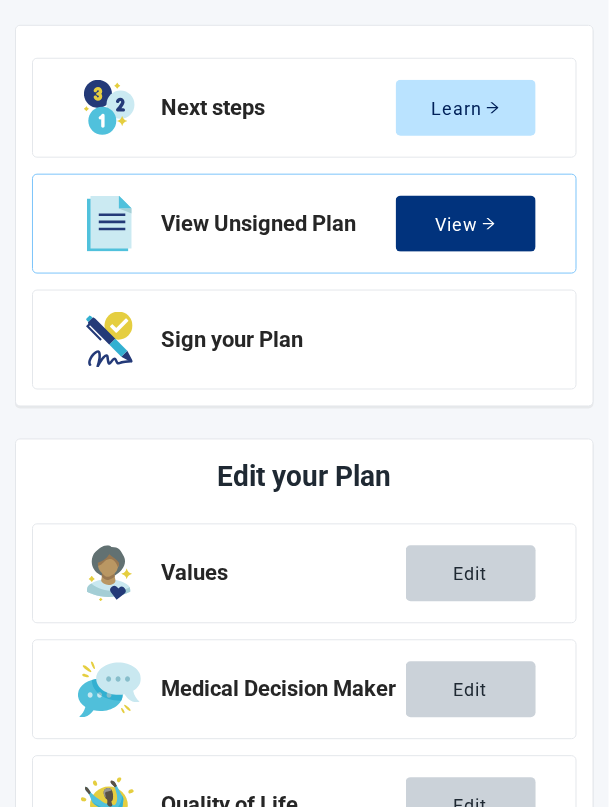 scroll, scrollTop: 236, scrollLeft: 0, axis: vertical 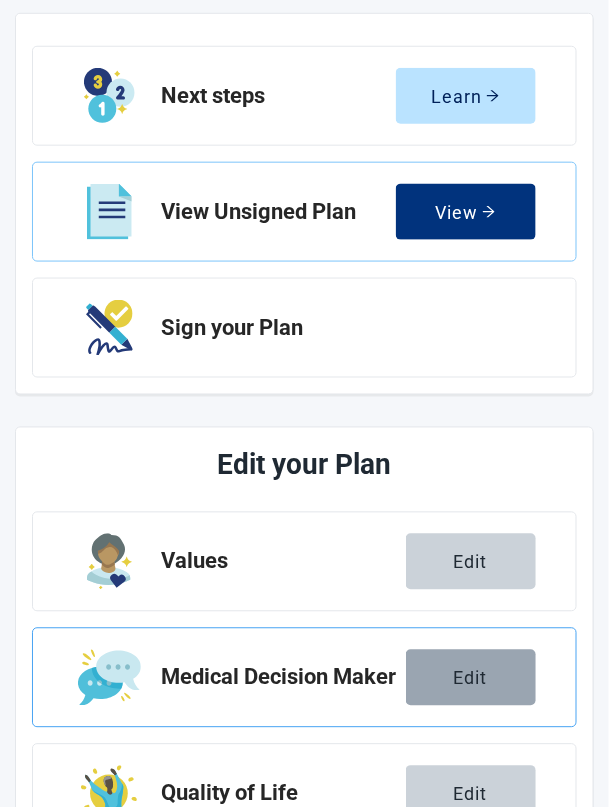 click on "Edit" at bounding box center [471, 678] 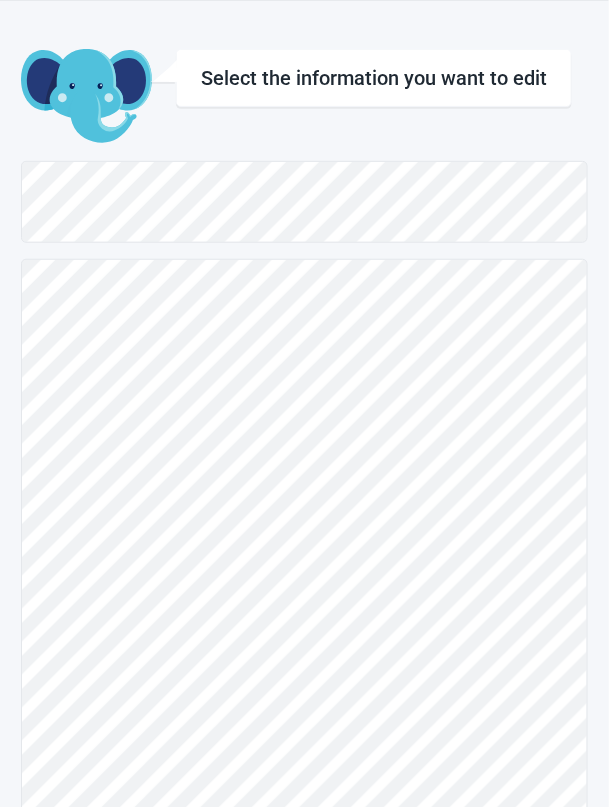 scroll, scrollTop: 280, scrollLeft: 0, axis: vertical 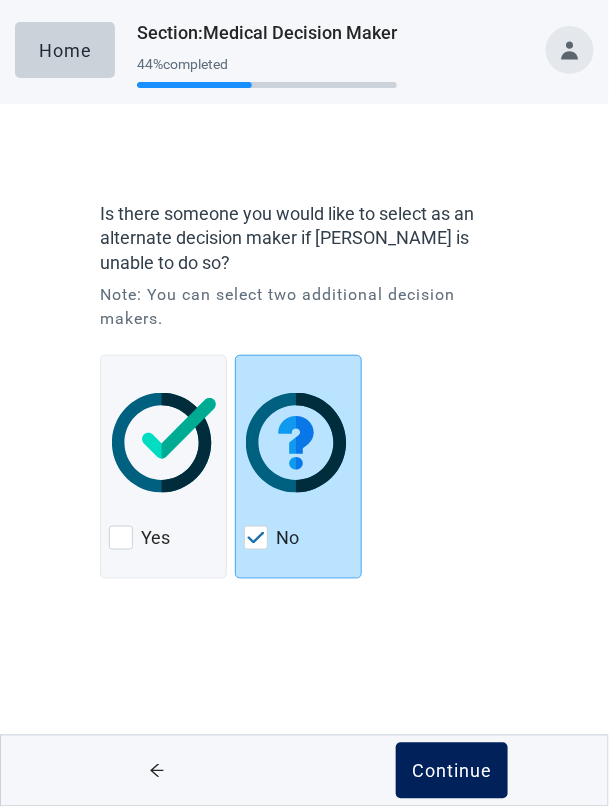 click on "Continue" at bounding box center [452, 771] 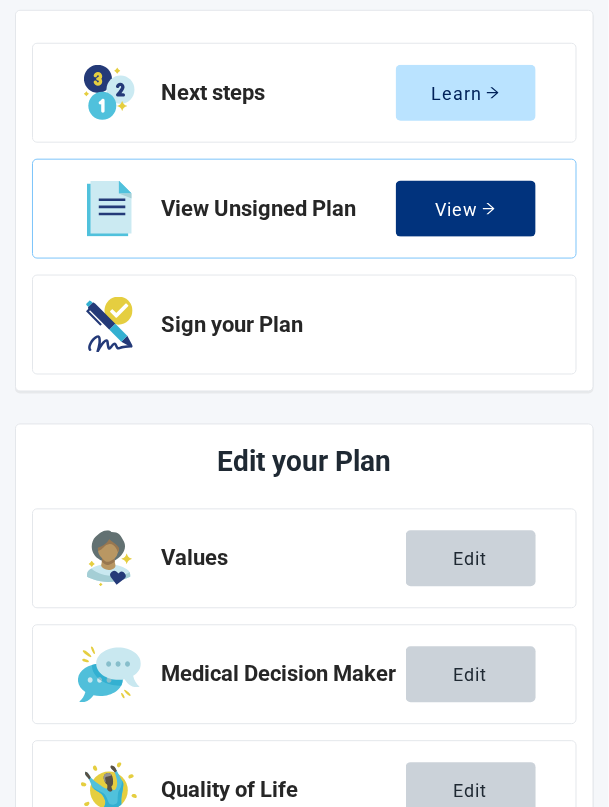 scroll, scrollTop: 245, scrollLeft: 0, axis: vertical 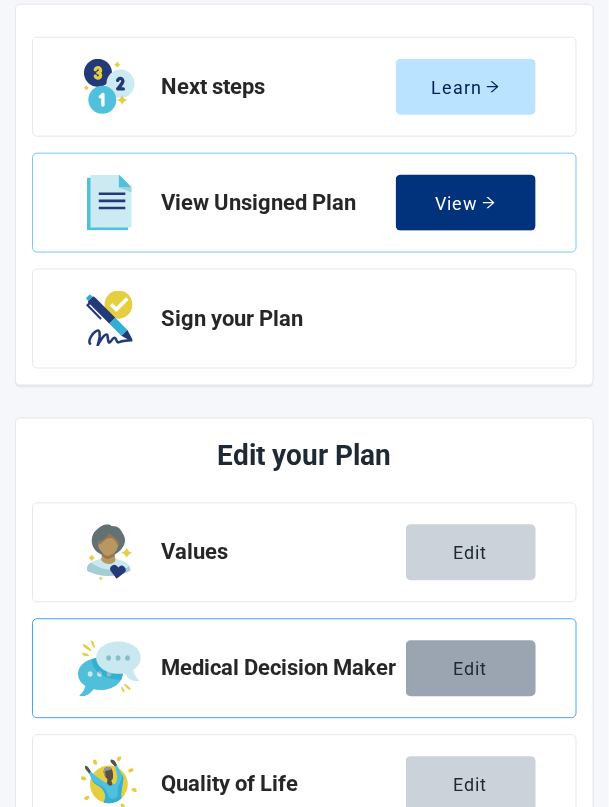 click on "Edit" at bounding box center (471, 669) 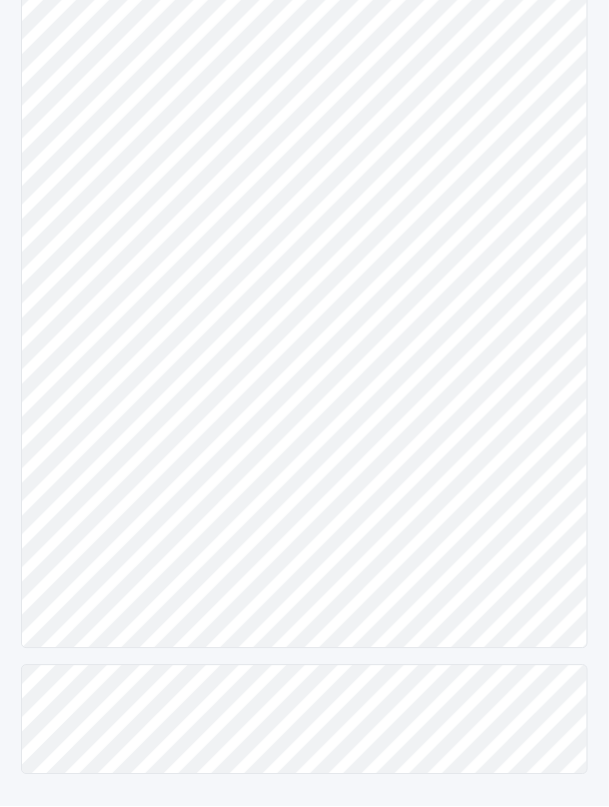 scroll, scrollTop: 280, scrollLeft: 0, axis: vertical 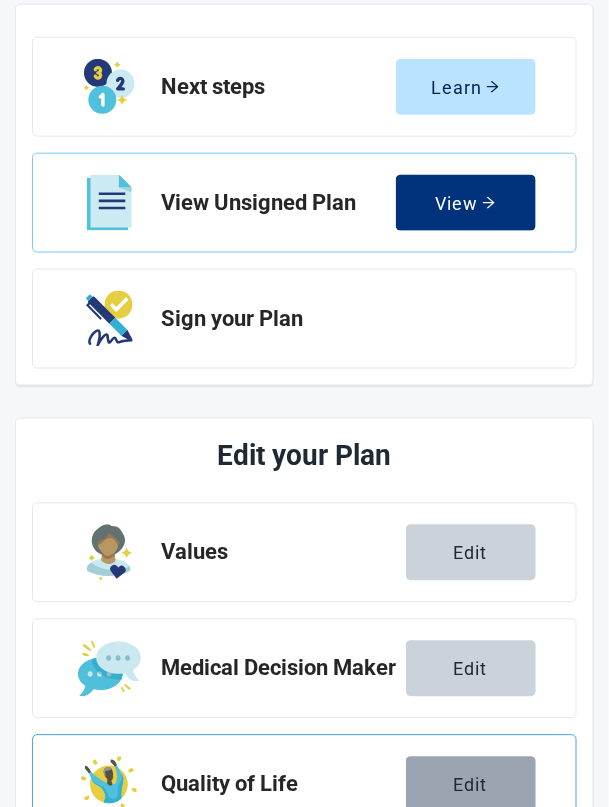 click on "Edit" at bounding box center (471, 785) 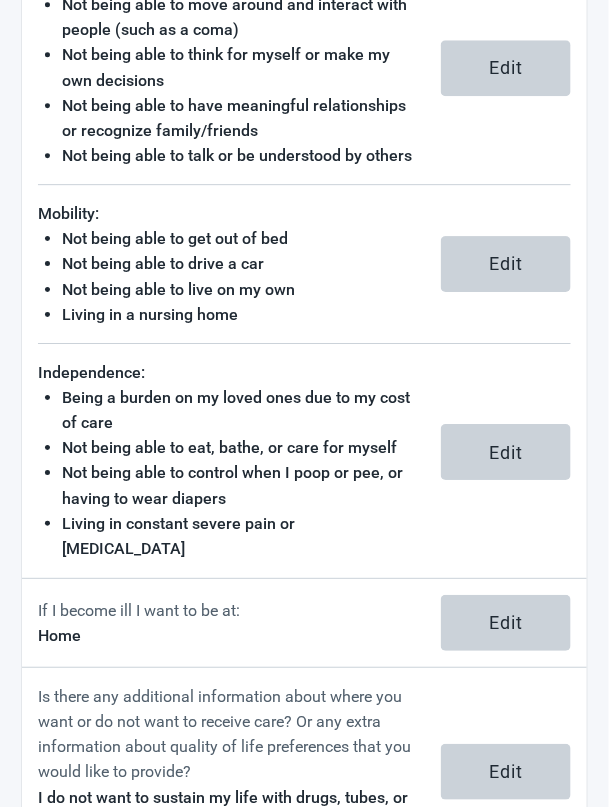 scroll, scrollTop: 809, scrollLeft: 0, axis: vertical 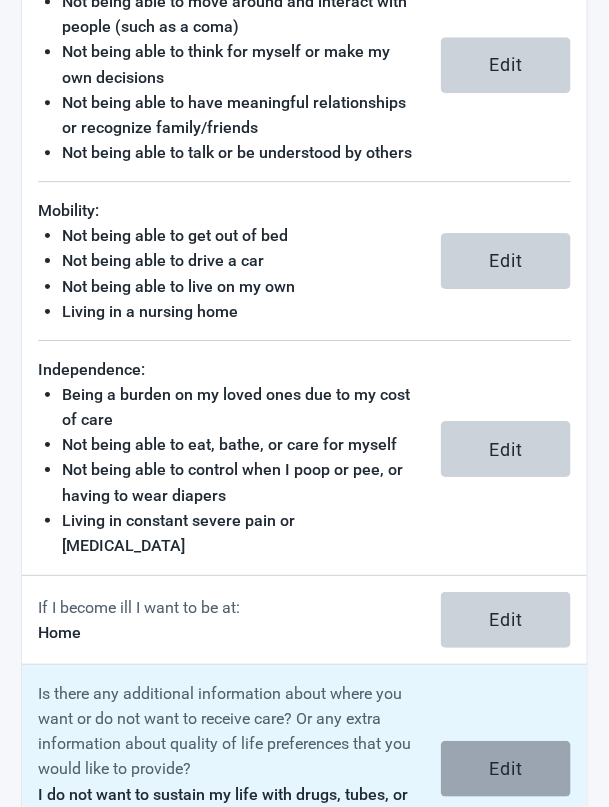 click on "Edit" at bounding box center [506, 769] 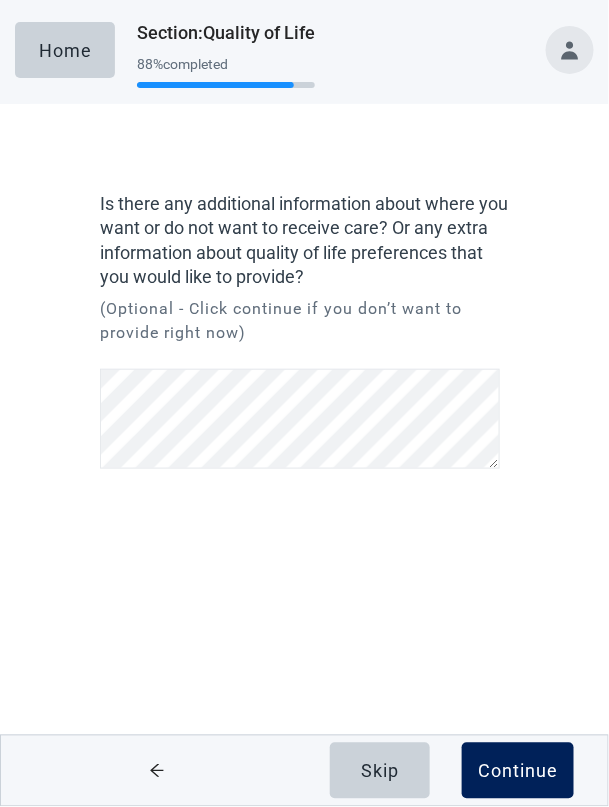 click on "Continue" at bounding box center (518, 771) 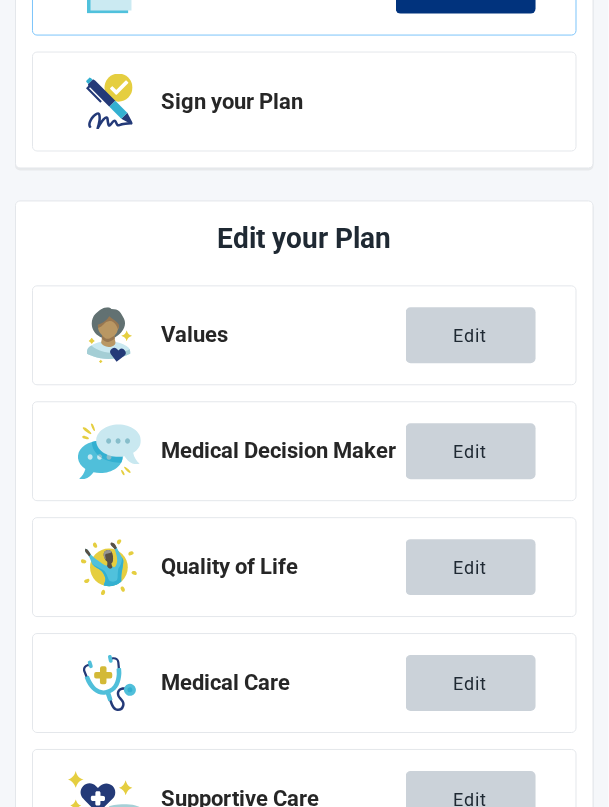 scroll, scrollTop: 464, scrollLeft: 0, axis: vertical 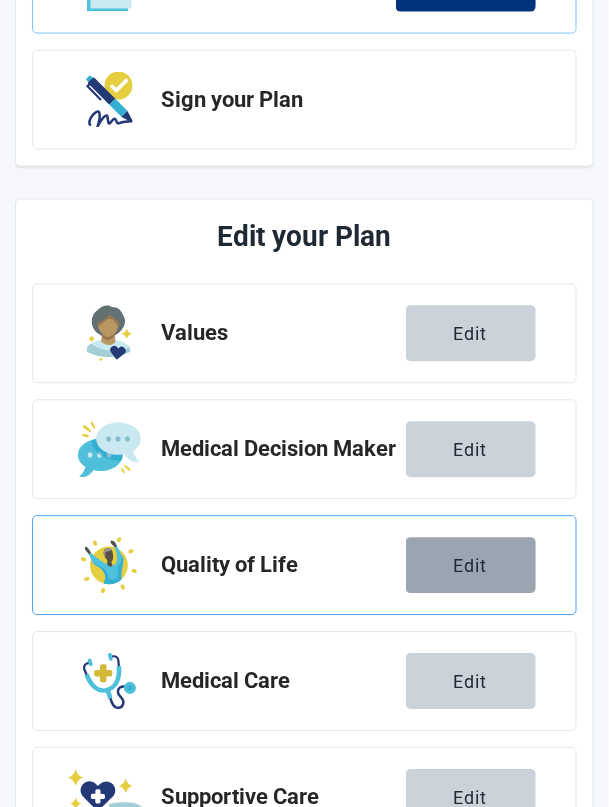 click on "Edit" at bounding box center (471, 566) 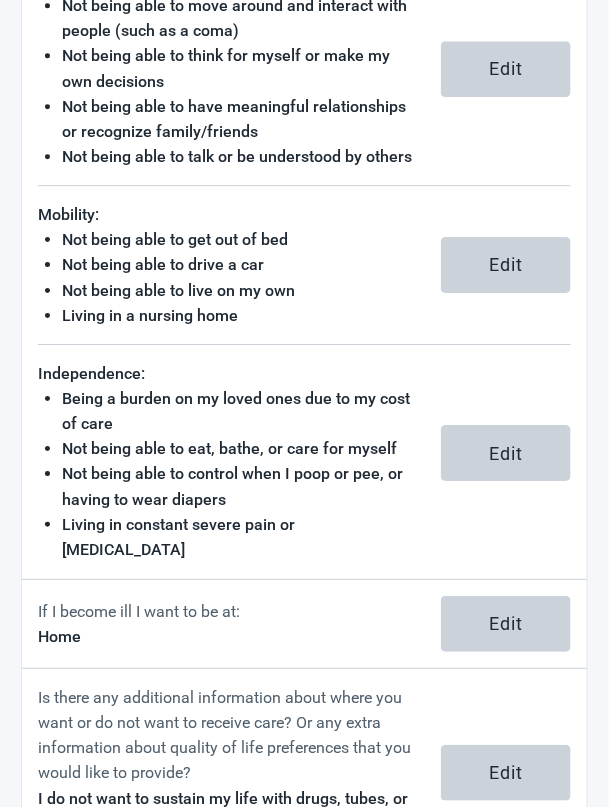 scroll, scrollTop: 809, scrollLeft: 0, axis: vertical 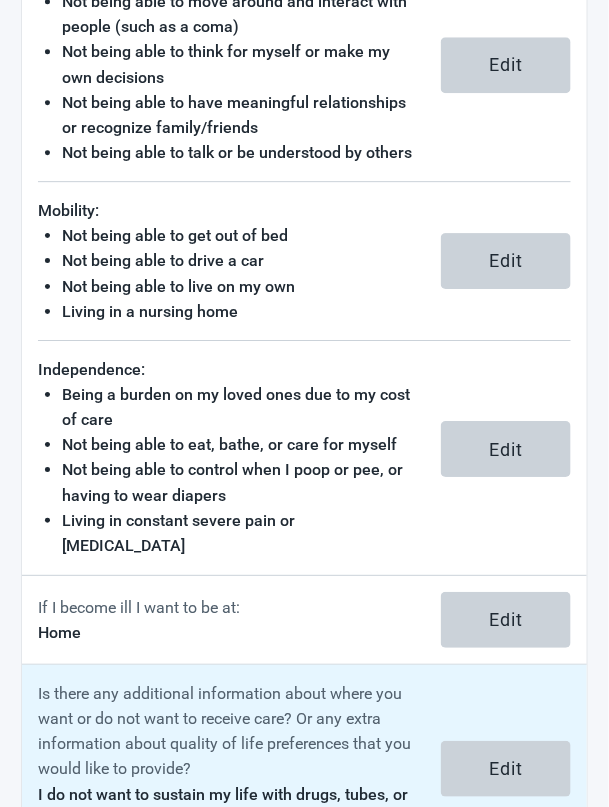 click on "I do not want to sustain my life with drugs, tubes, or anything else if I am seriously ill and there is no chance of full recovery." at bounding box center (227, 819) 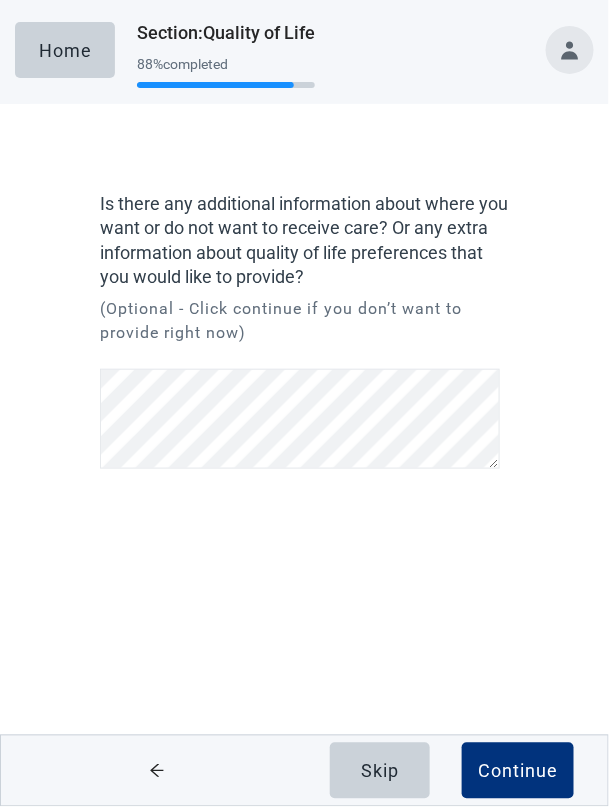 click at bounding box center (157, 771) 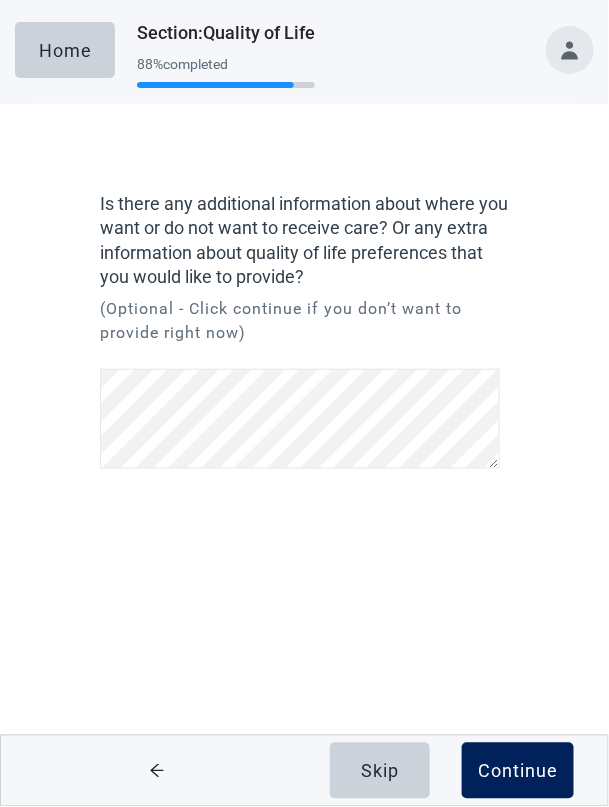 click on "Continue" at bounding box center [518, 771] 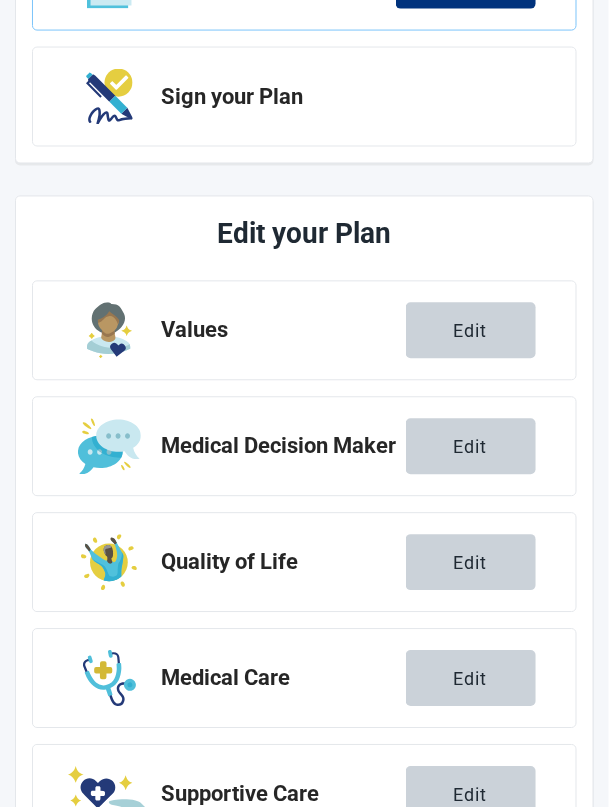 scroll, scrollTop: 572, scrollLeft: 0, axis: vertical 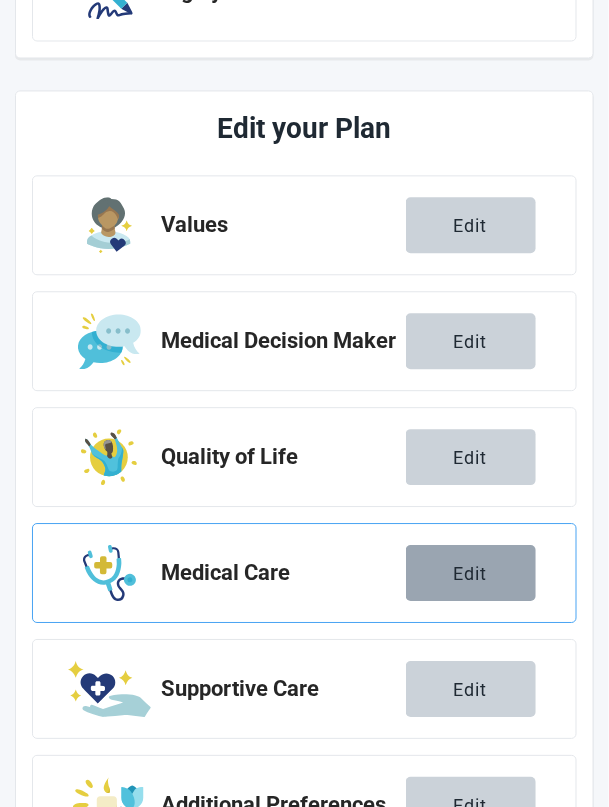click on "Edit" at bounding box center [471, 574] 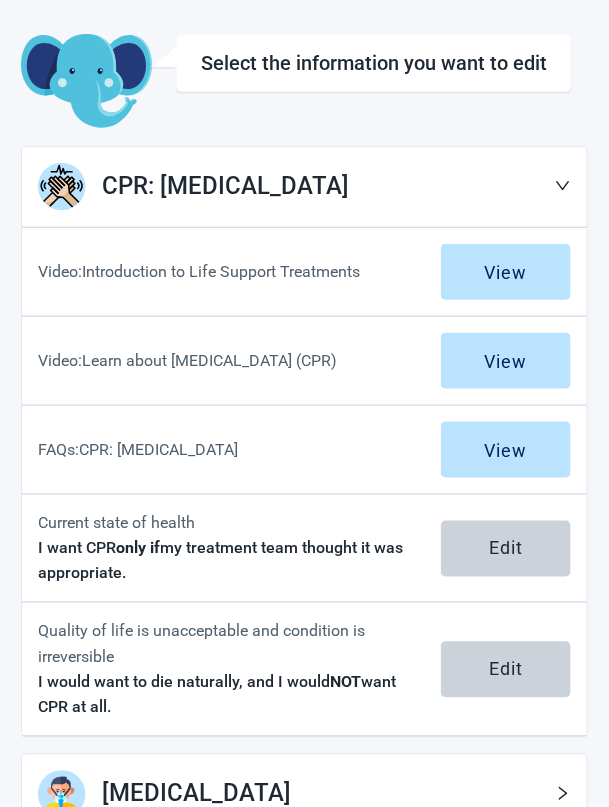 scroll, scrollTop: 99, scrollLeft: 0, axis: vertical 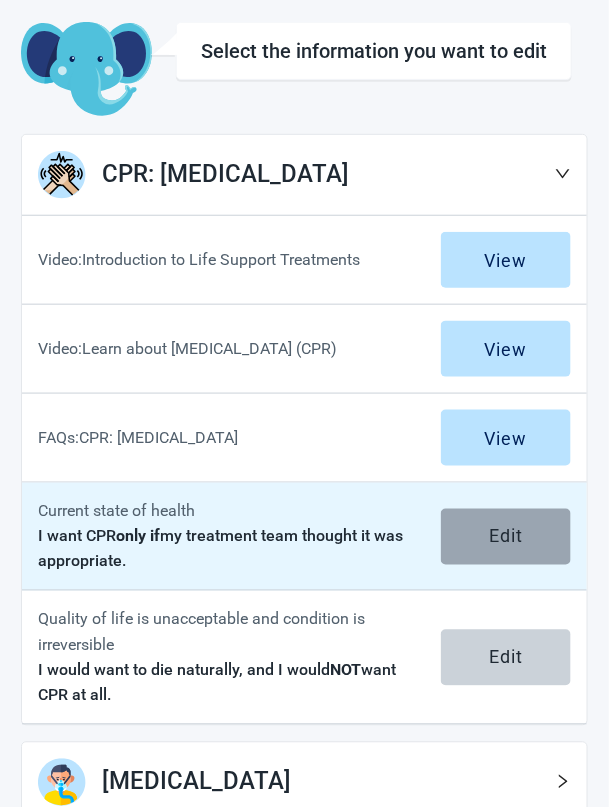 click on "Edit" at bounding box center [506, 537] 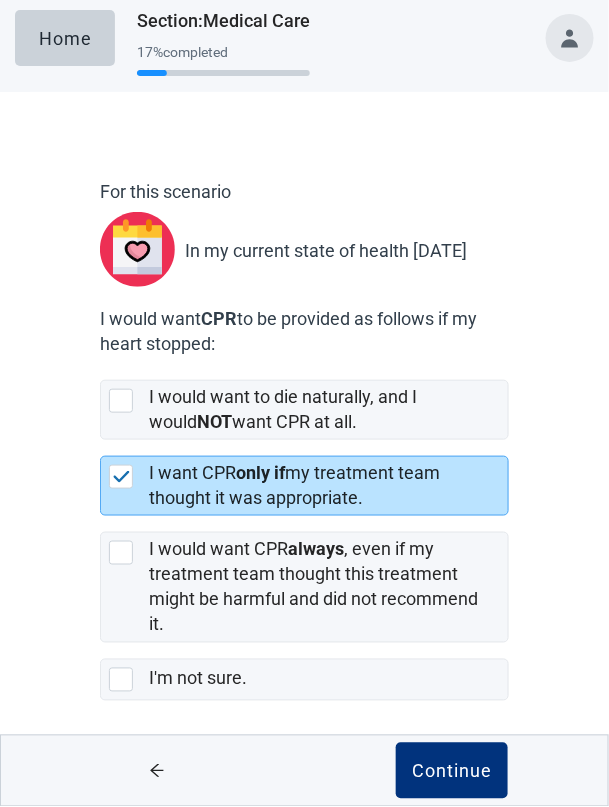 scroll, scrollTop: 0, scrollLeft: 0, axis: both 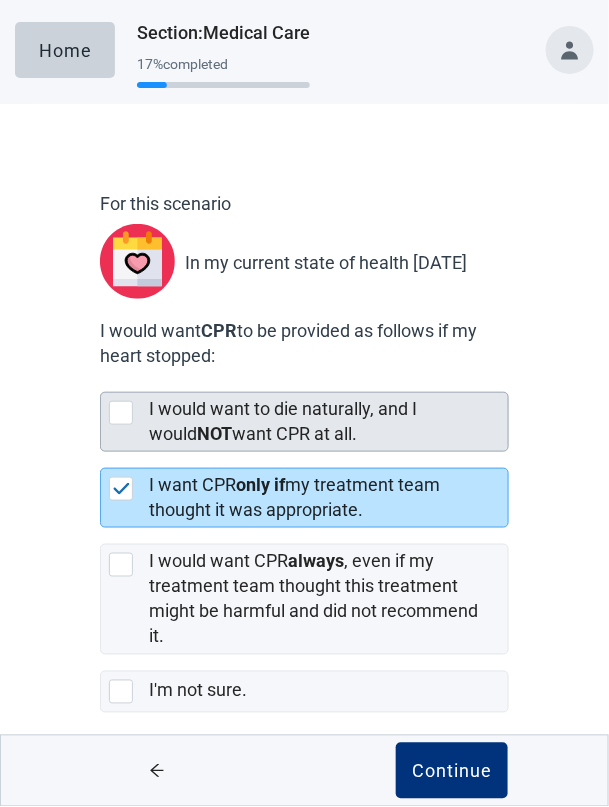 click at bounding box center [121, 413] 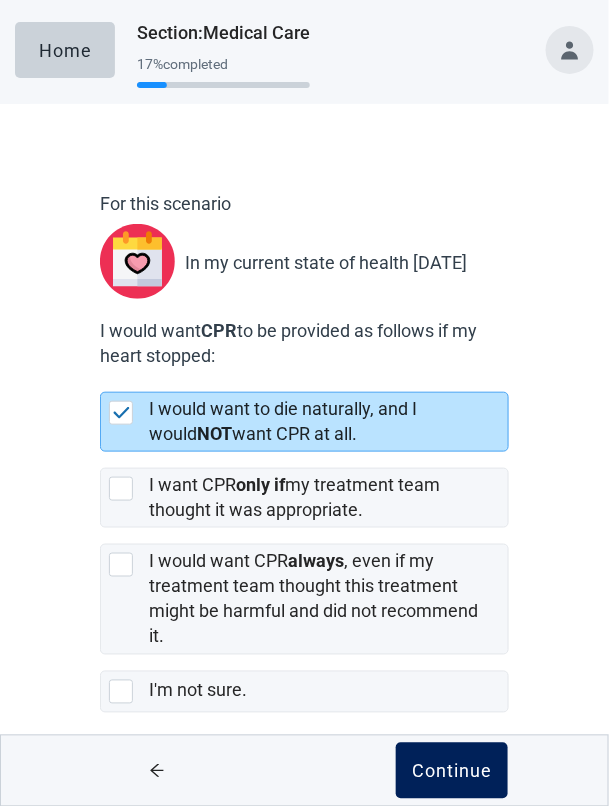 click on "Continue" at bounding box center (452, 771) 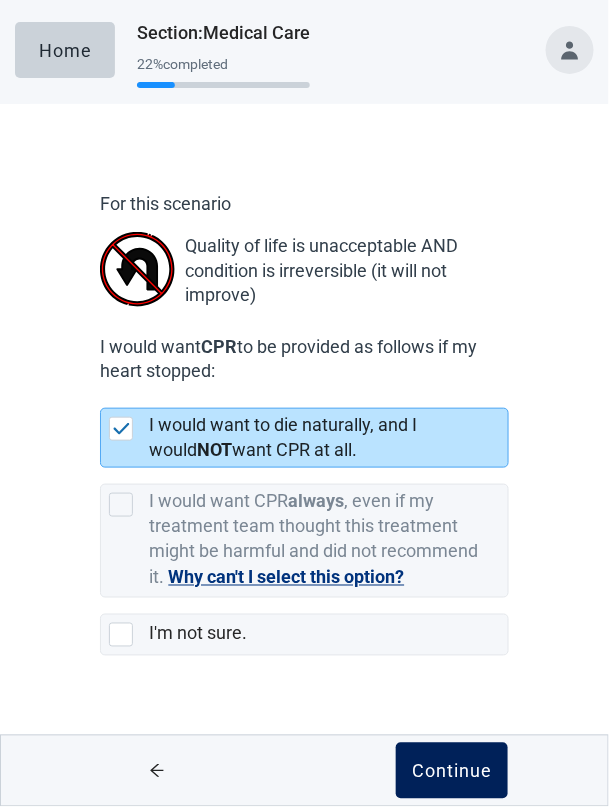 click on "Continue" at bounding box center [452, 771] 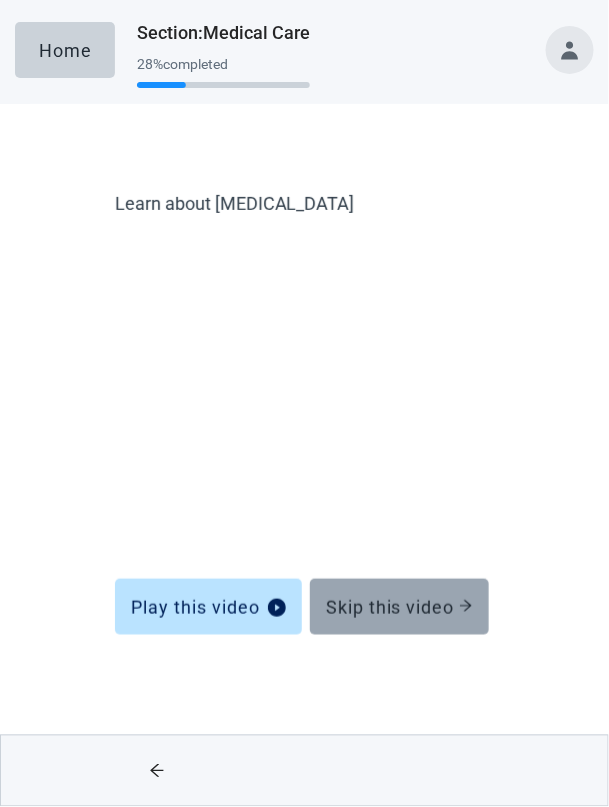 click on "Skip this video" at bounding box center (399, 607) 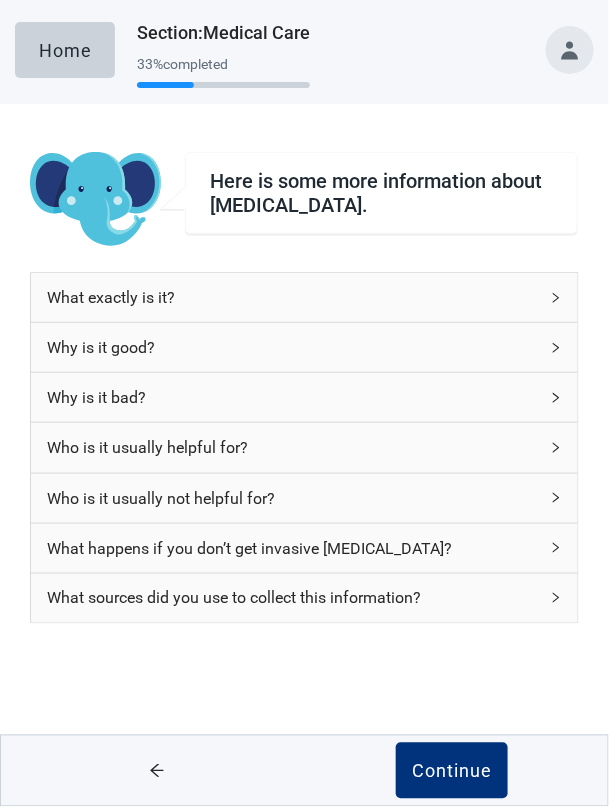 click 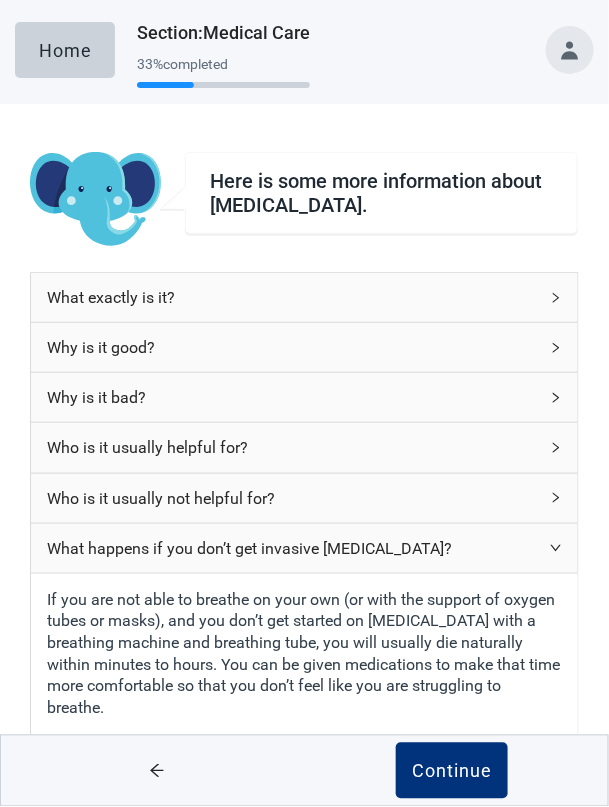 click 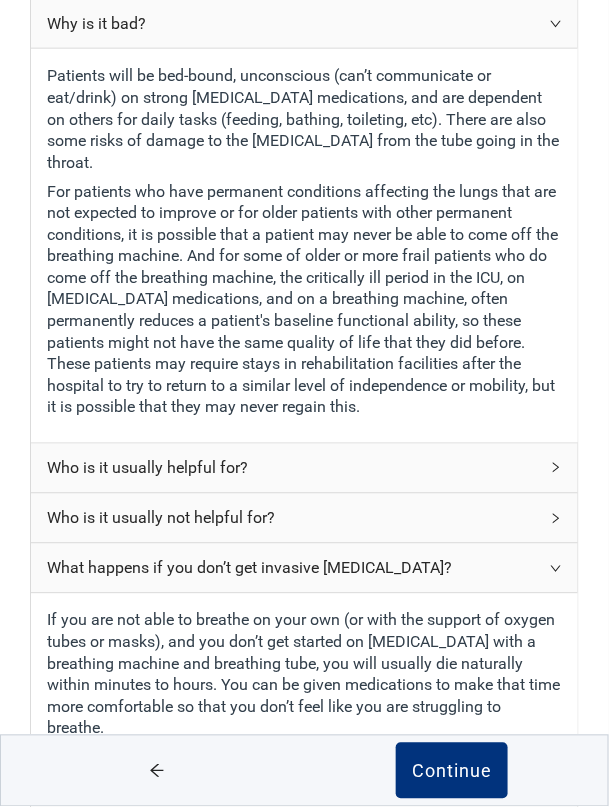 scroll, scrollTop: 425, scrollLeft: 0, axis: vertical 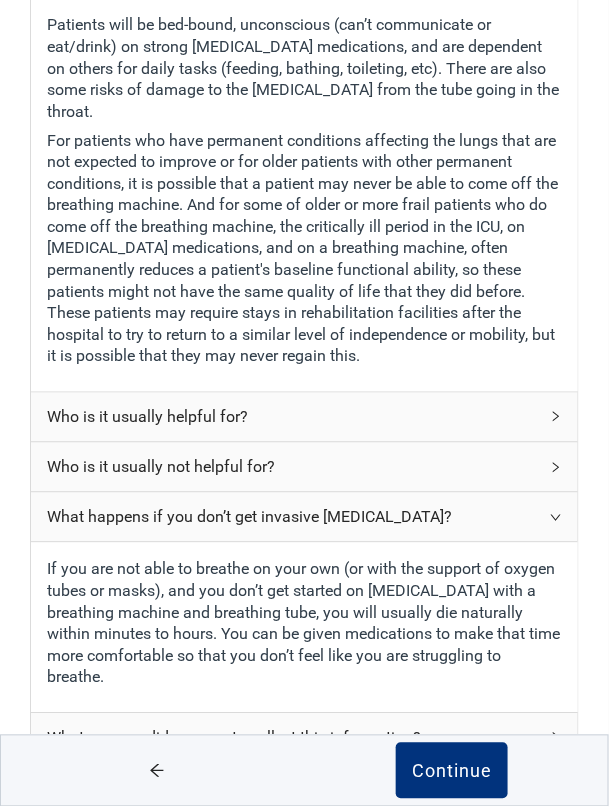 click on "What sources did you use to collect this information?" at bounding box center [304, 738] 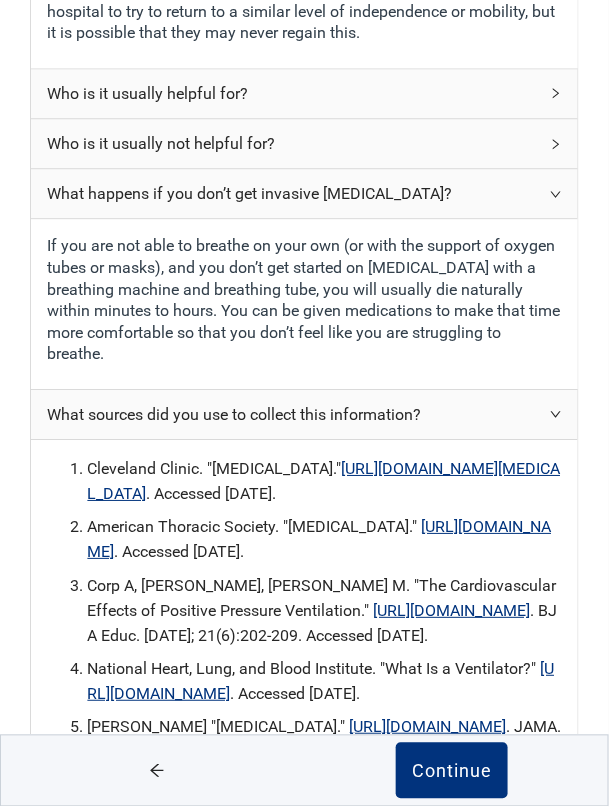 scroll, scrollTop: 858, scrollLeft: 0, axis: vertical 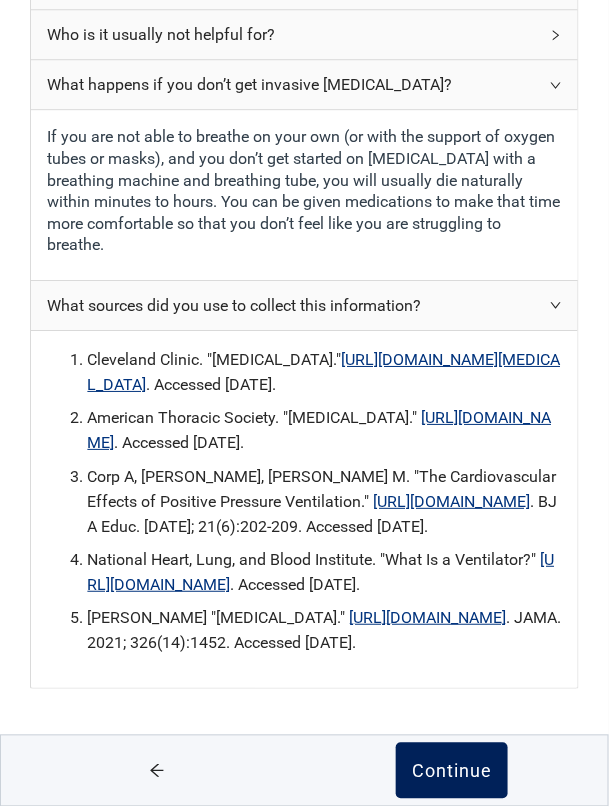 click on "Continue" at bounding box center (452, 771) 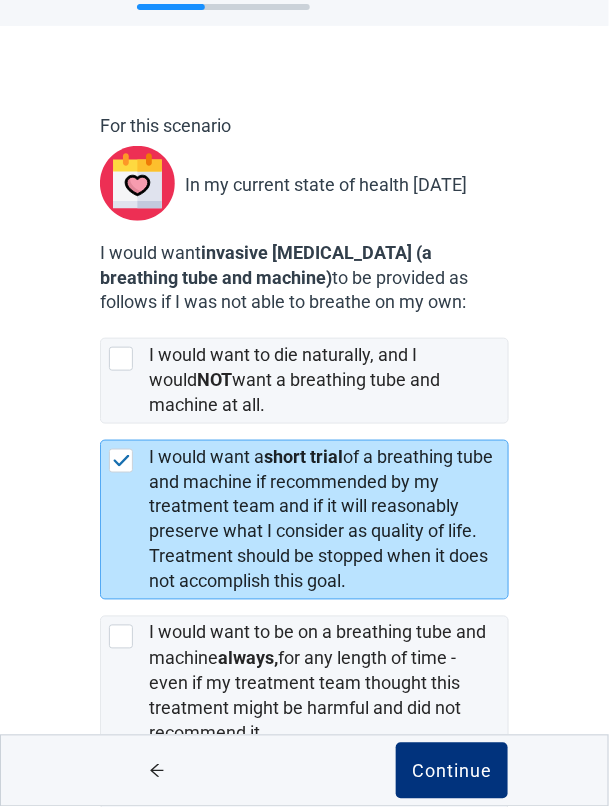 scroll, scrollTop: 94, scrollLeft: 0, axis: vertical 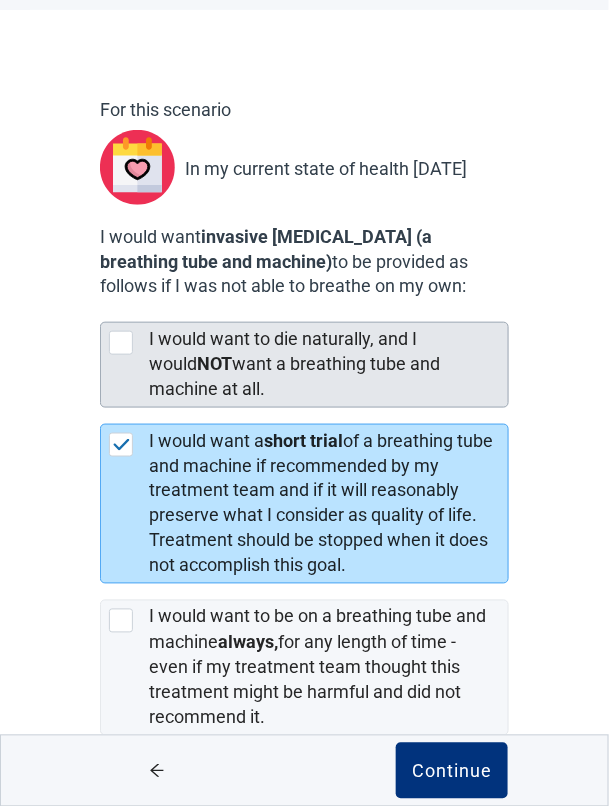click at bounding box center [121, 343] 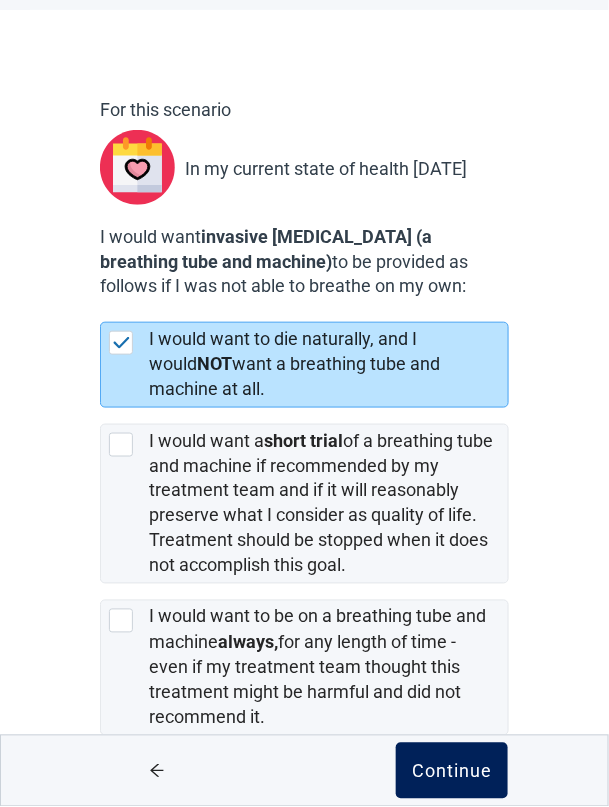click on "Continue" at bounding box center (452, 771) 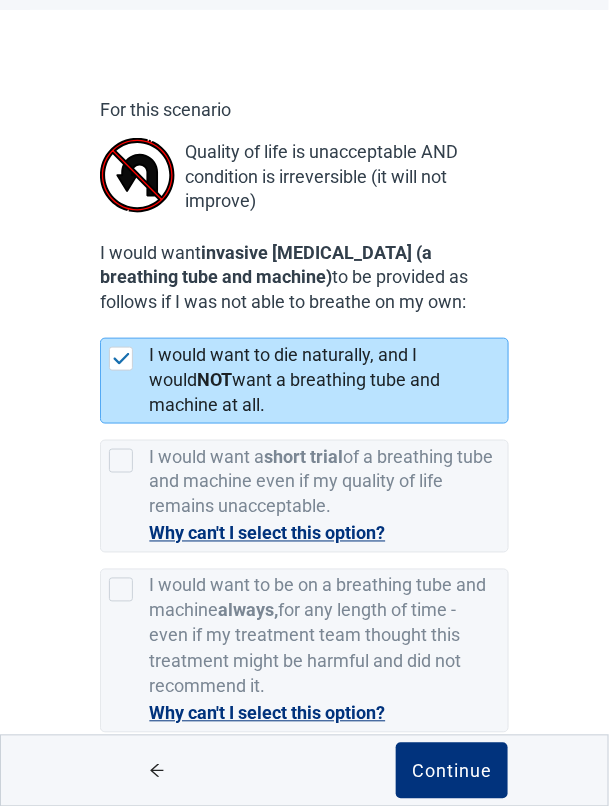 scroll, scrollTop: 0, scrollLeft: 0, axis: both 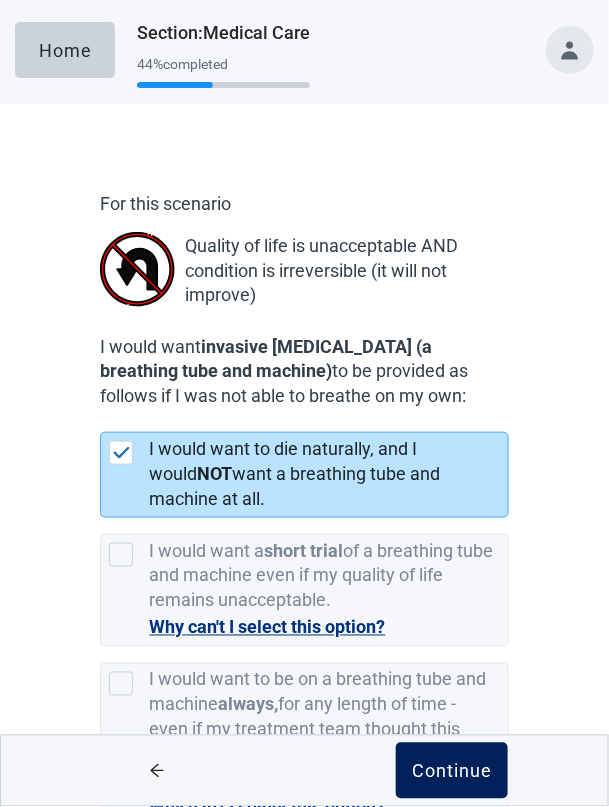 click on "Continue" at bounding box center [452, 771] 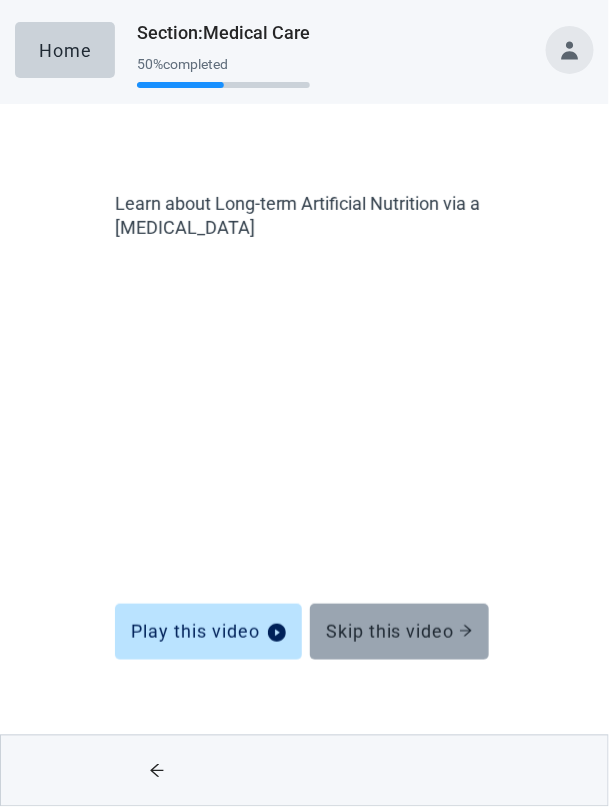 click on "Skip this video" at bounding box center (399, 632) 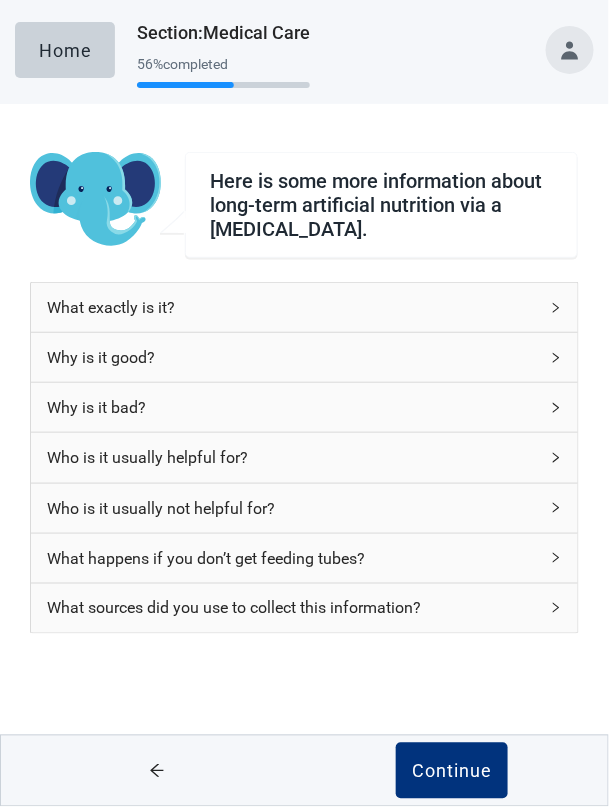click on "Why is it bad?" at bounding box center (304, 407) 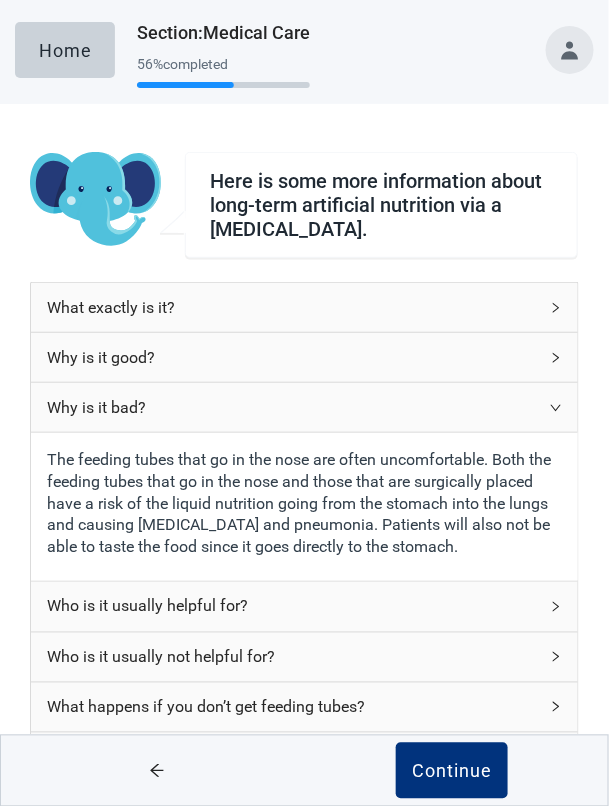 scroll, scrollTop: 41, scrollLeft: 0, axis: vertical 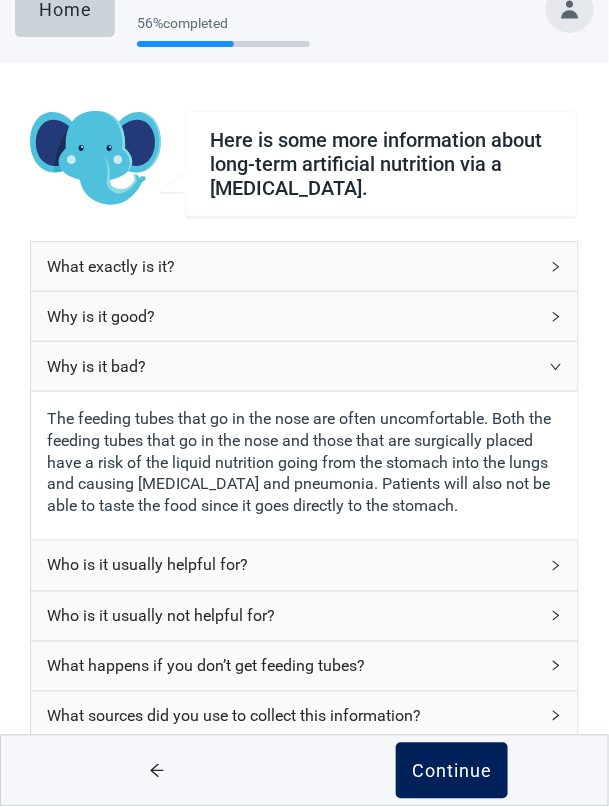 click on "Continue" at bounding box center (452, 771) 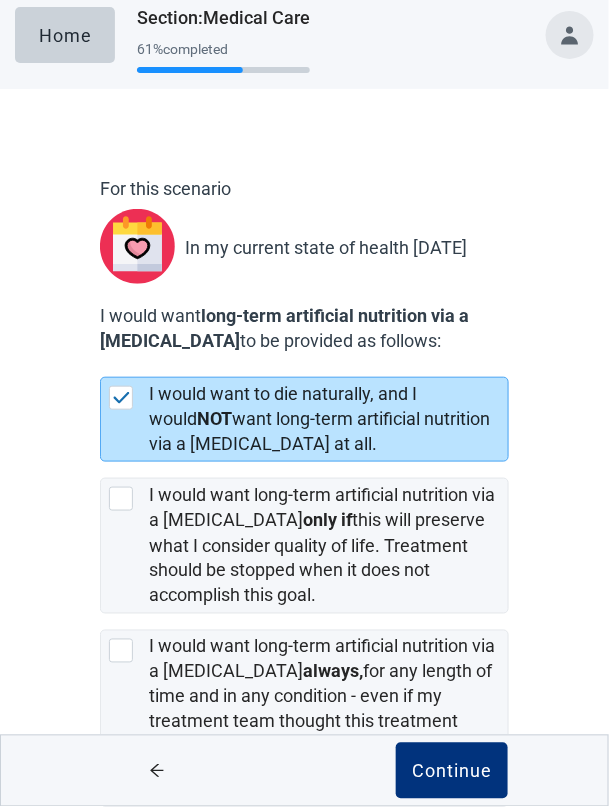 scroll, scrollTop: 70, scrollLeft: 0, axis: vertical 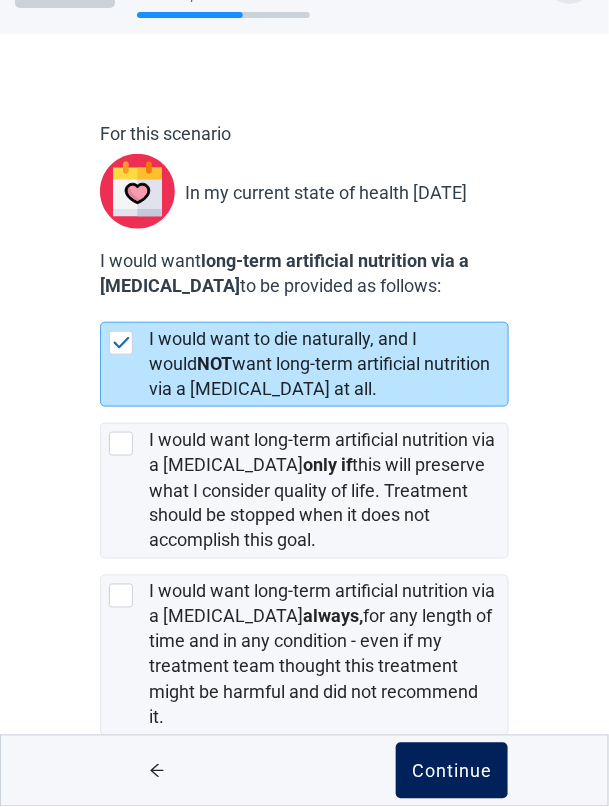 click on "Continue" at bounding box center [452, 771] 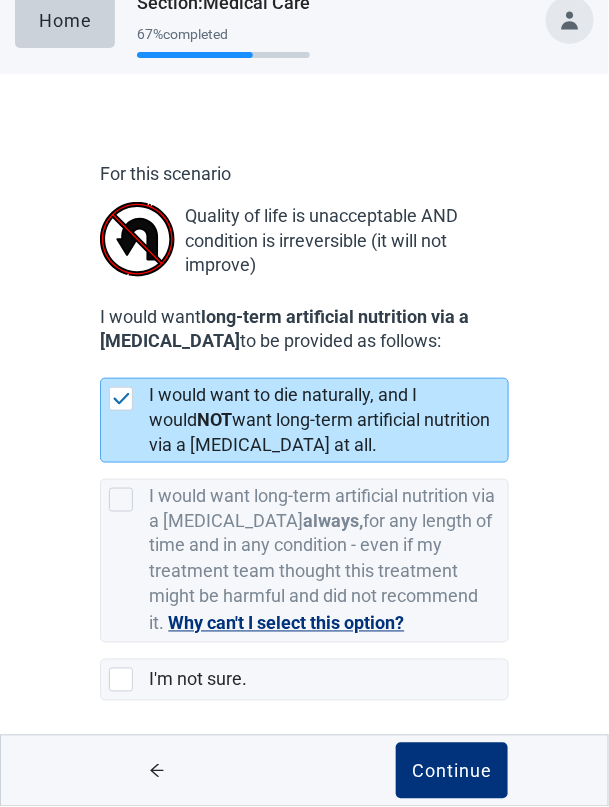 scroll, scrollTop: 0, scrollLeft: 0, axis: both 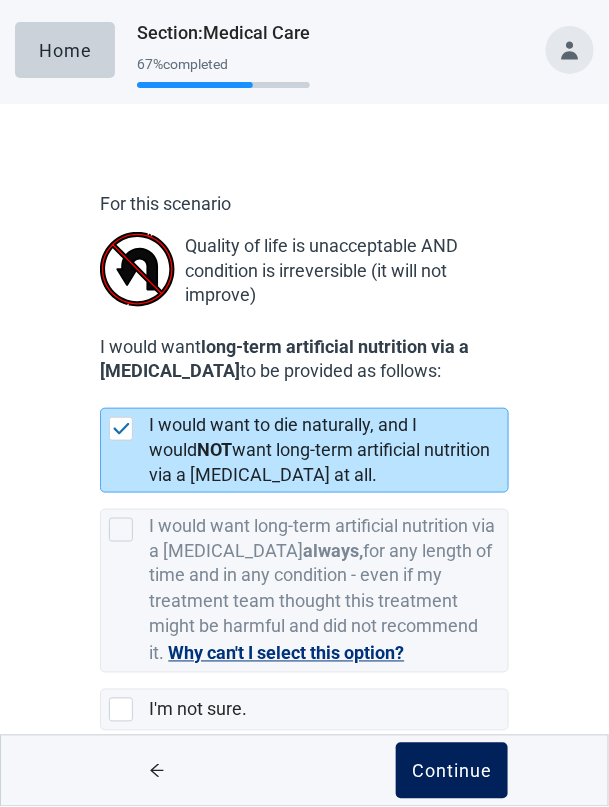 click on "Continue" at bounding box center [452, 771] 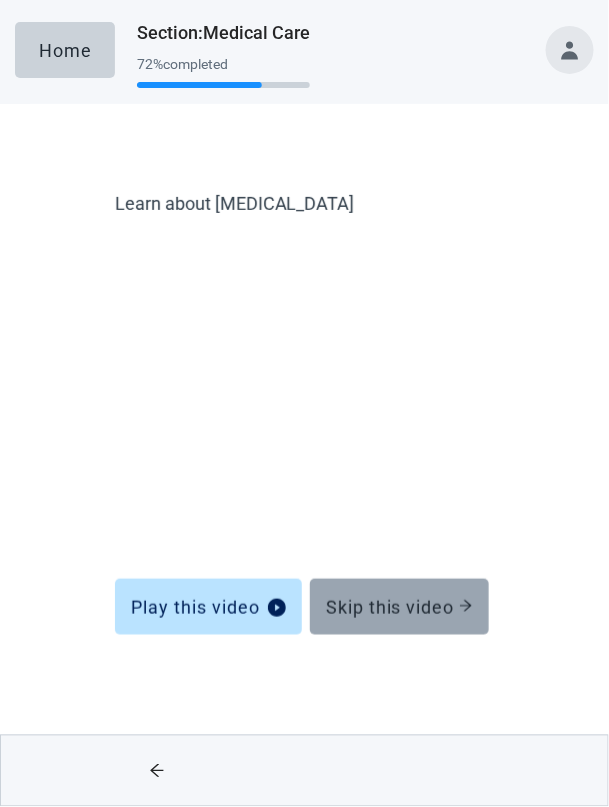 click on "Skip this video" at bounding box center [399, 607] 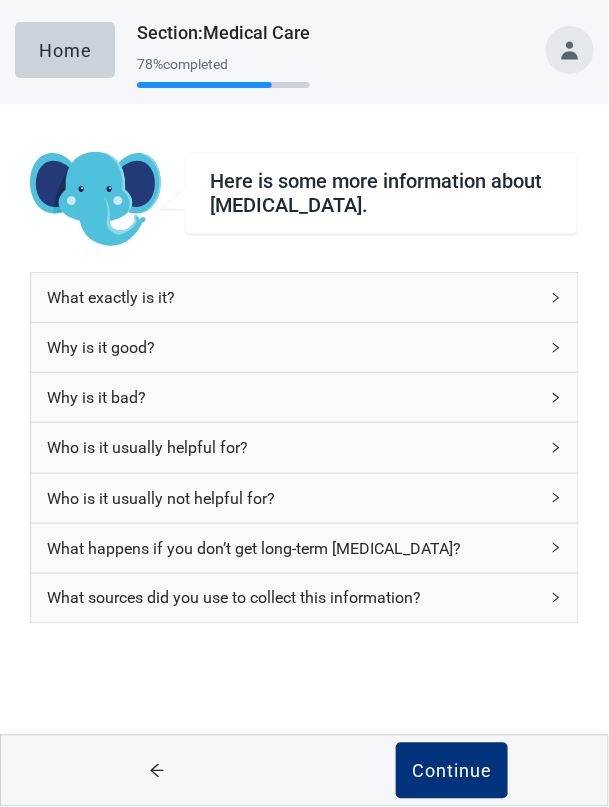 click on "What exactly is it?" at bounding box center [304, 297] 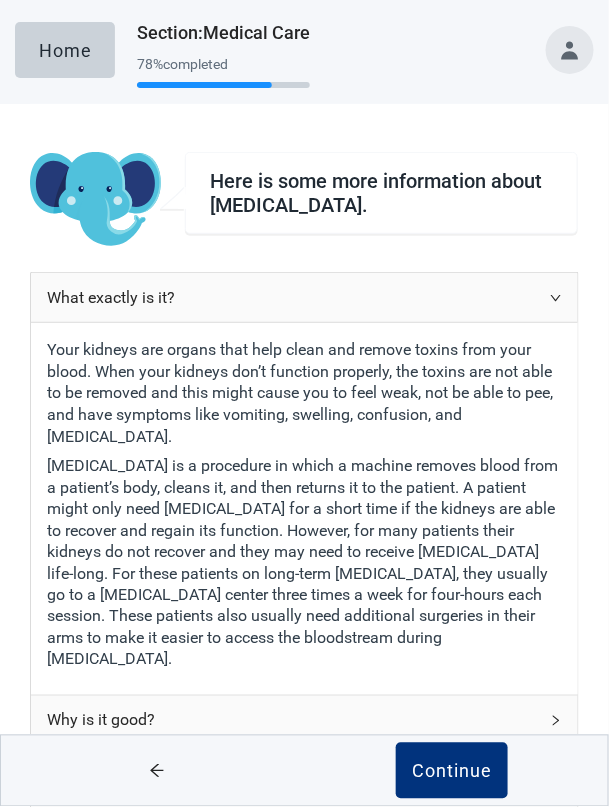 click on "Why is it good?" at bounding box center [304, 720] 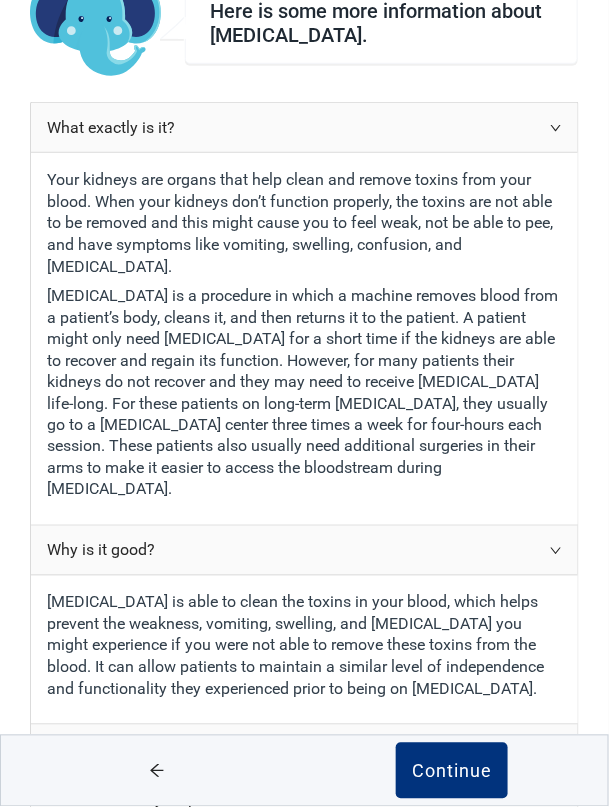 scroll, scrollTop: 172, scrollLeft: 0, axis: vertical 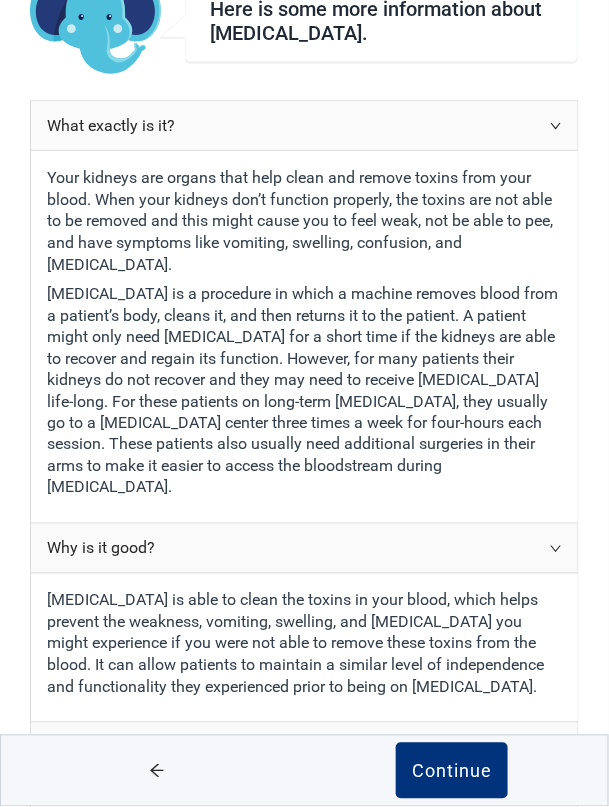 click on "Why is it bad?" at bounding box center (304, 747) 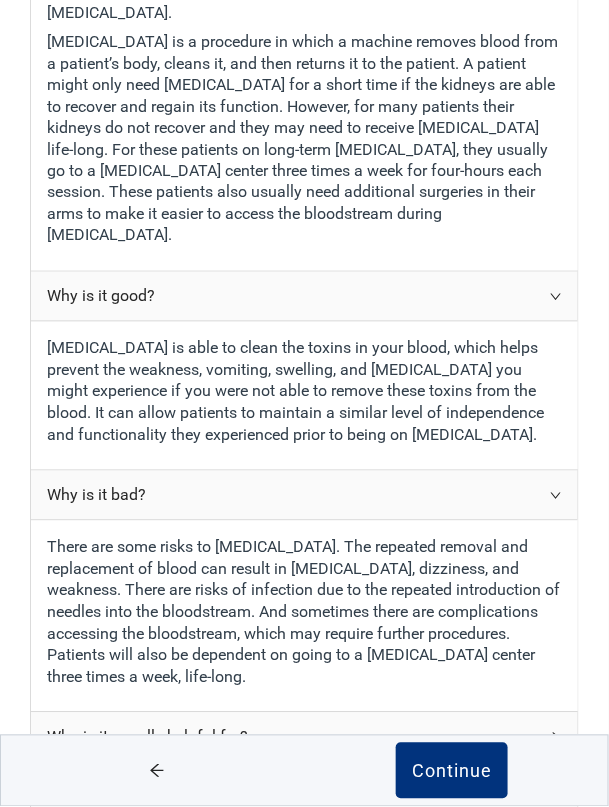 scroll, scrollTop: 425, scrollLeft: 0, axis: vertical 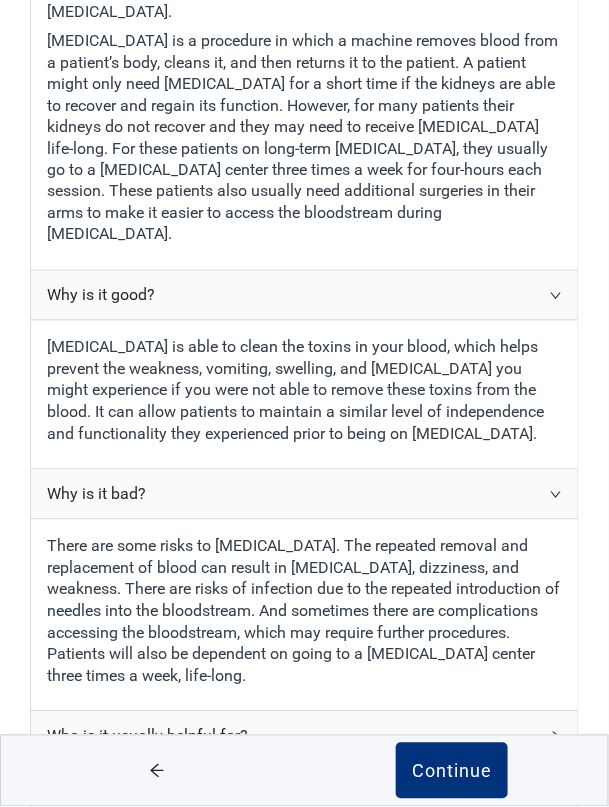 click on "Who is it usually helpful for?" at bounding box center [304, 736] 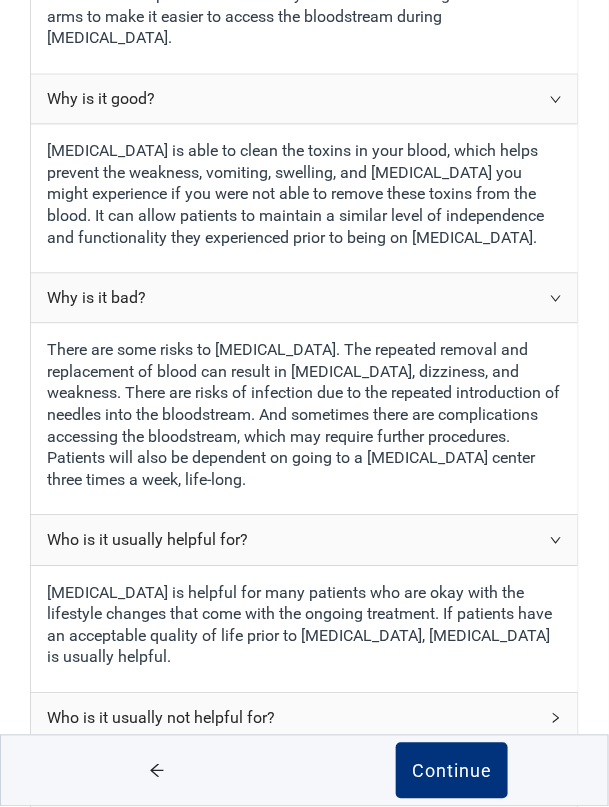 scroll, scrollTop: 624, scrollLeft: 0, axis: vertical 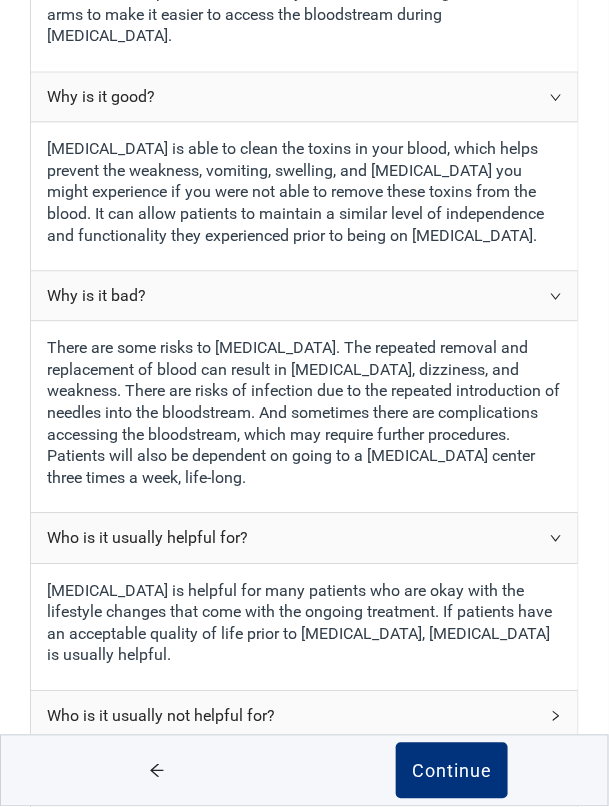 click on "Who is it usually not helpful for?" at bounding box center [304, 715] 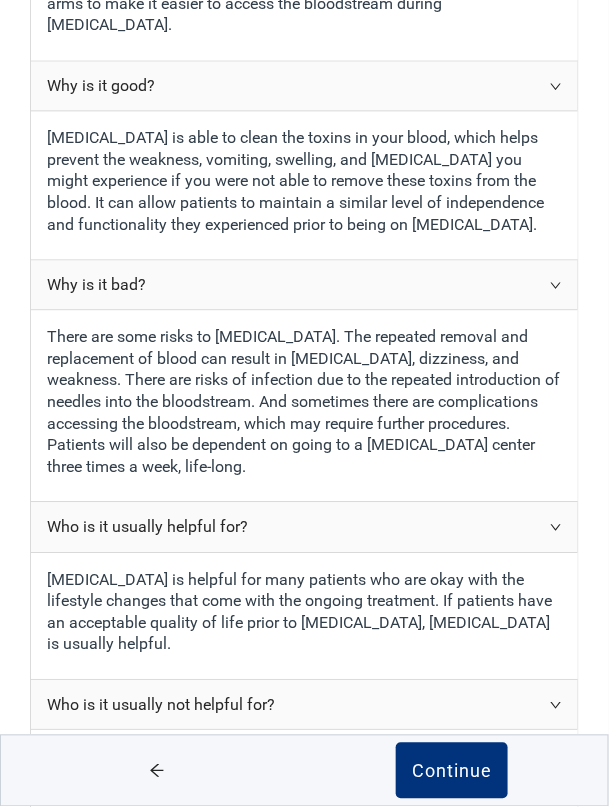 scroll, scrollTop: 764, scrollLeft: 0, axis: vertical 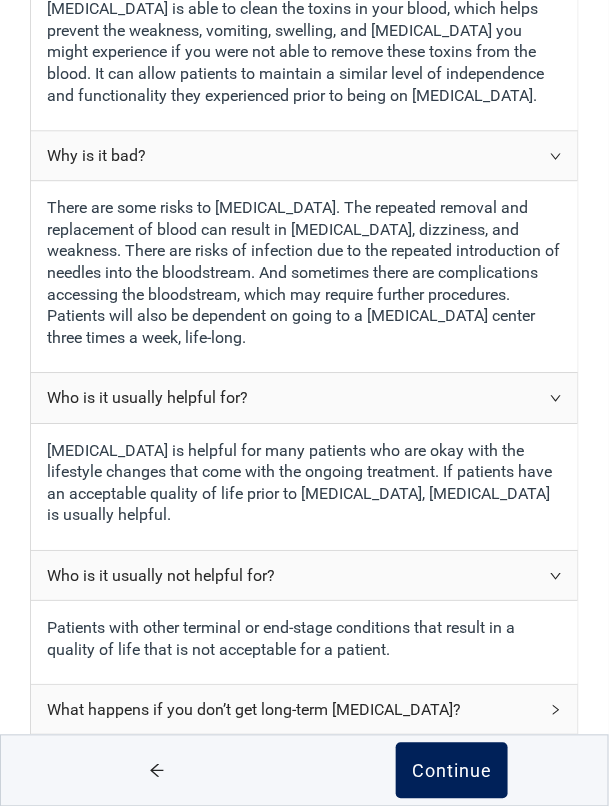 click on "Continue" at bounding box center (452, 771) 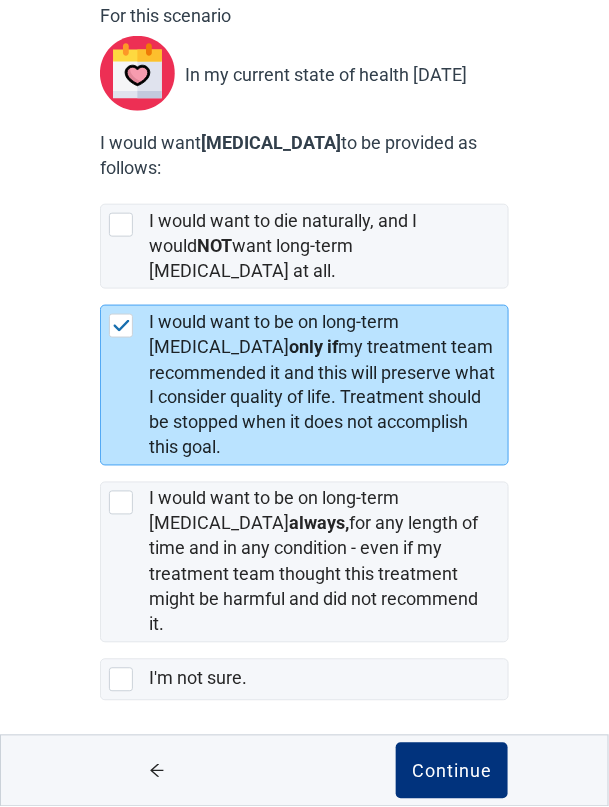 scroll, scrollTop: 0, scrollLeft: 0, axis: both 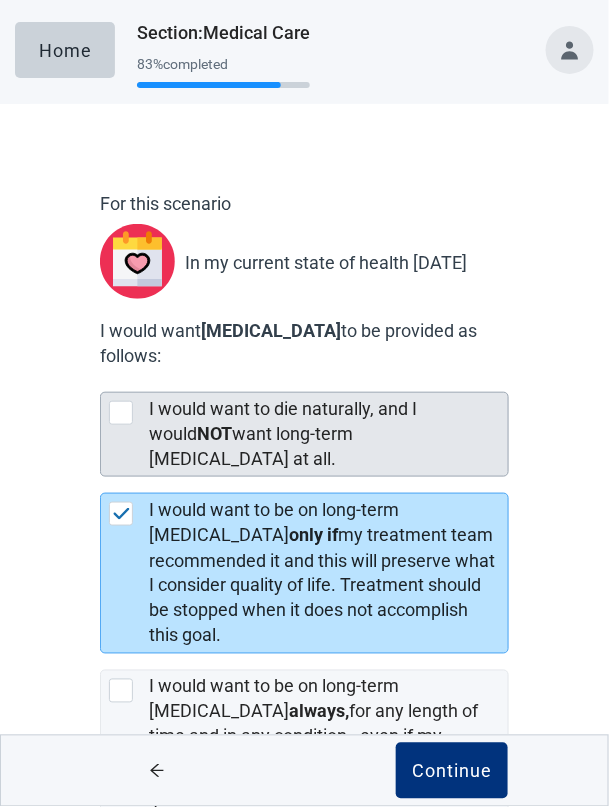 click at bounding box center [121, 413] 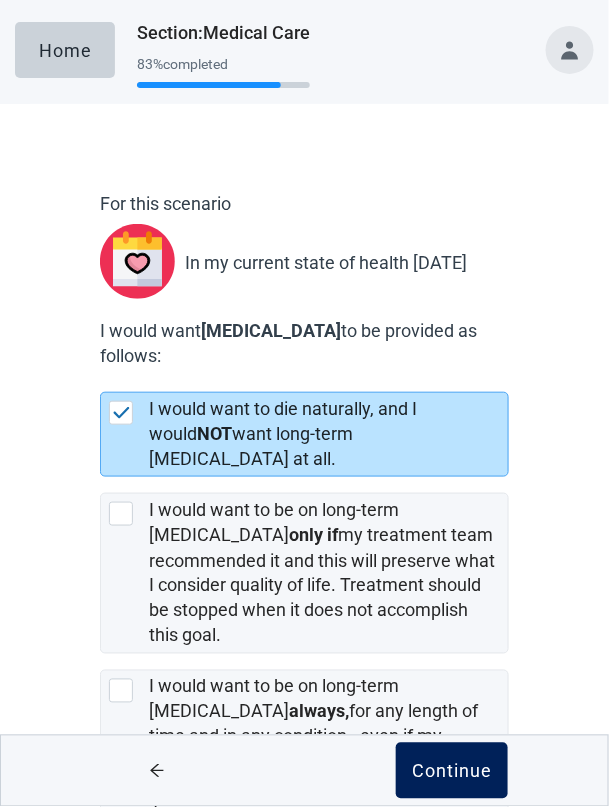 click on "Continue" at bounding box center [452, 771] 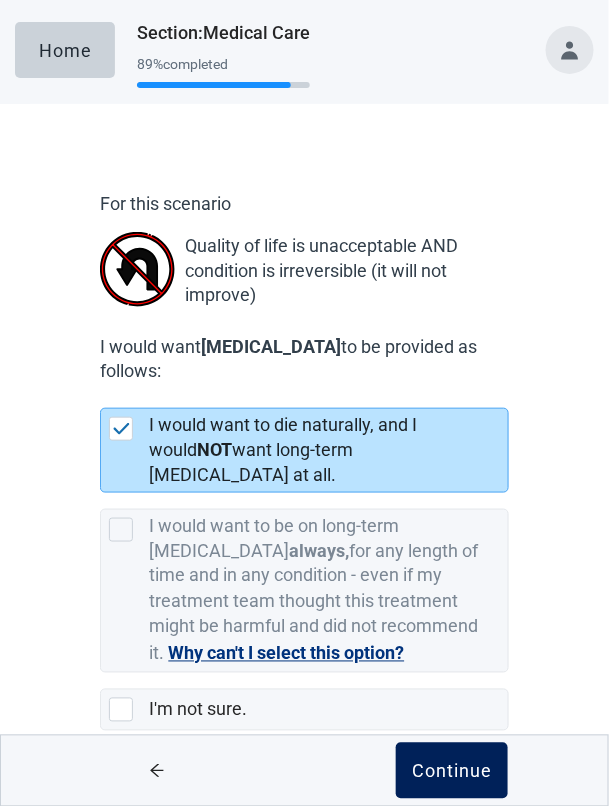 click on "Continue" at bounding box center (452, 771) 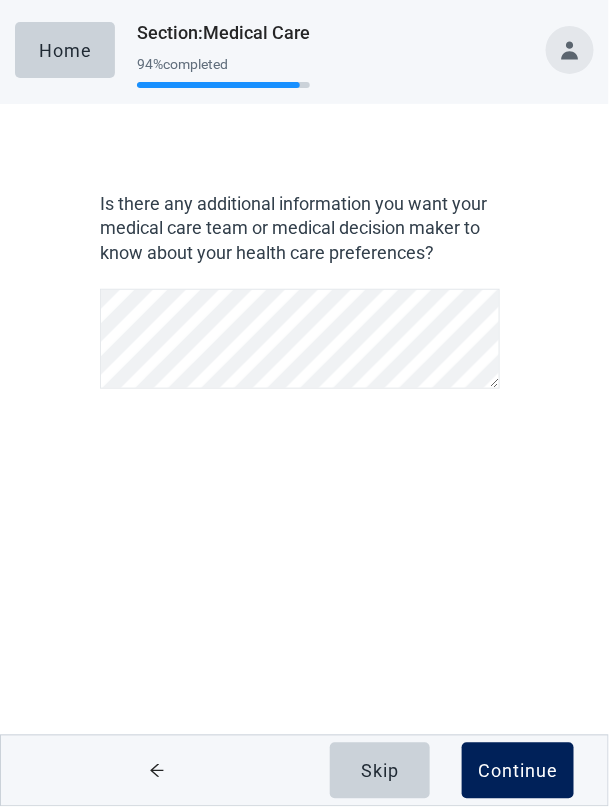 click on "Continue" at bounding box center (518, 771) 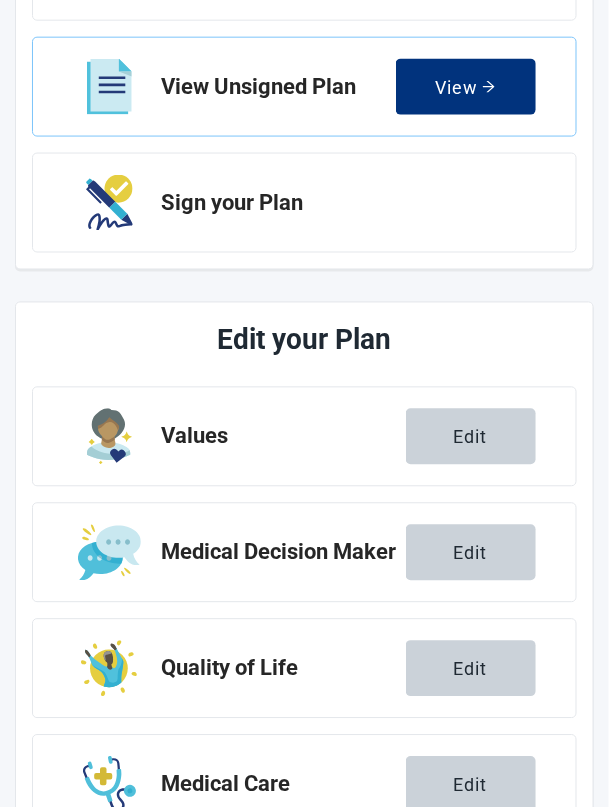 scroll, scrollTop: 572, scrollLeft: 0, axis: vertical 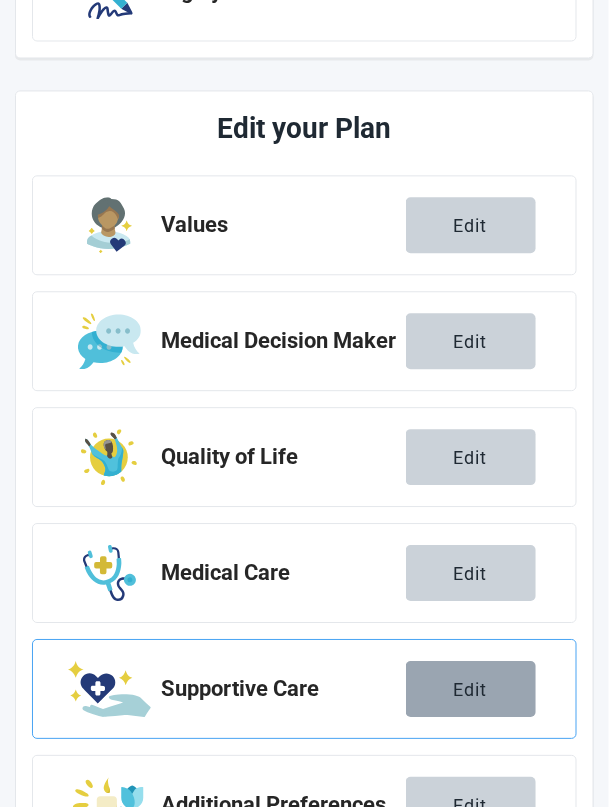 click on "Edit" at bounding box center (471, 690) 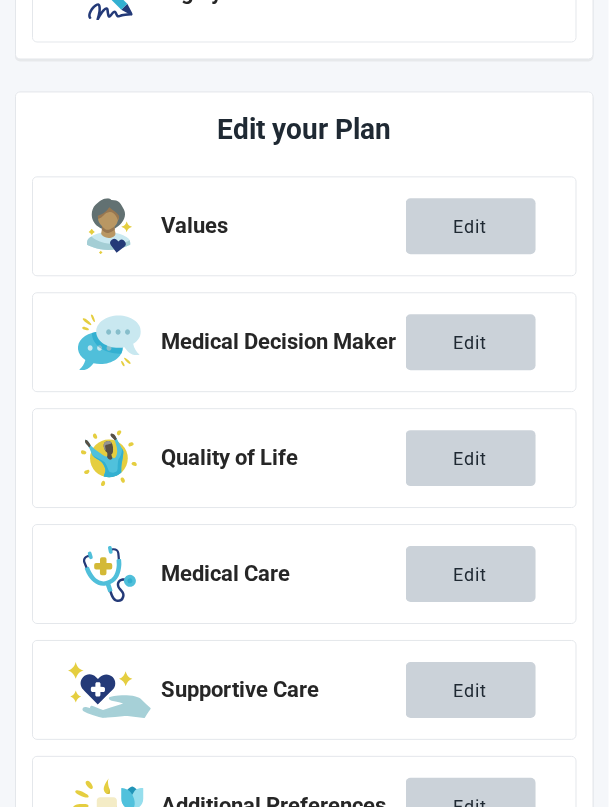scroll, scrollTop: 572, scrollLeft: 0, axis: vertical 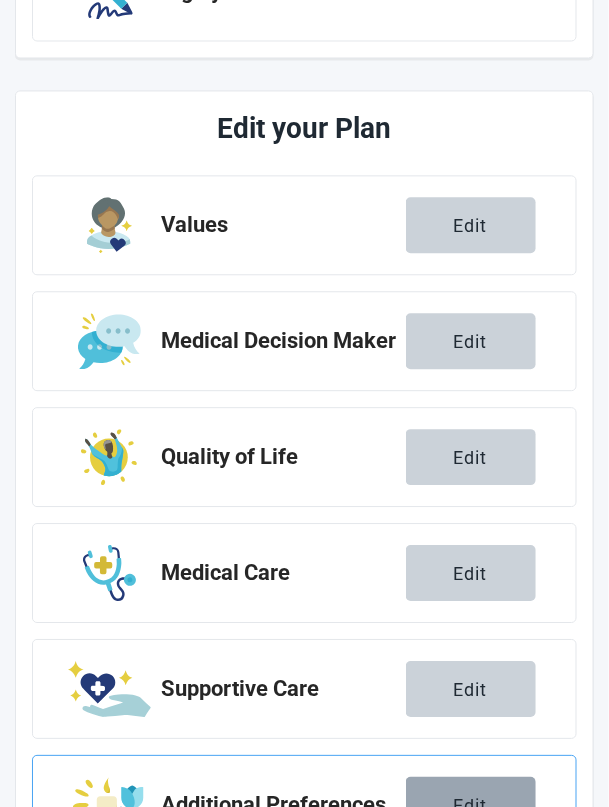 click on "Edit" at bounding box center [471, 806] 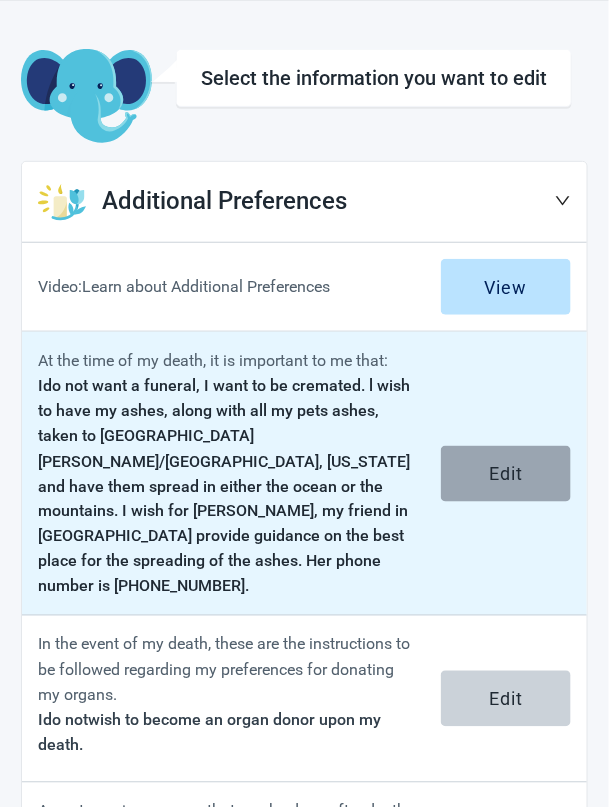 click on "Edit" at bounding box center (506, 474) 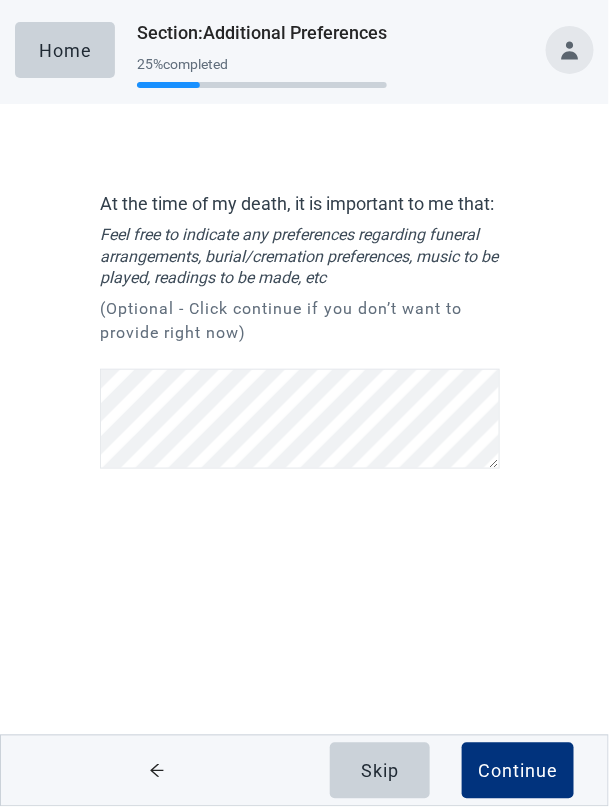 scroll, scrollTop: 0, scrollLeft: 0, axis: both 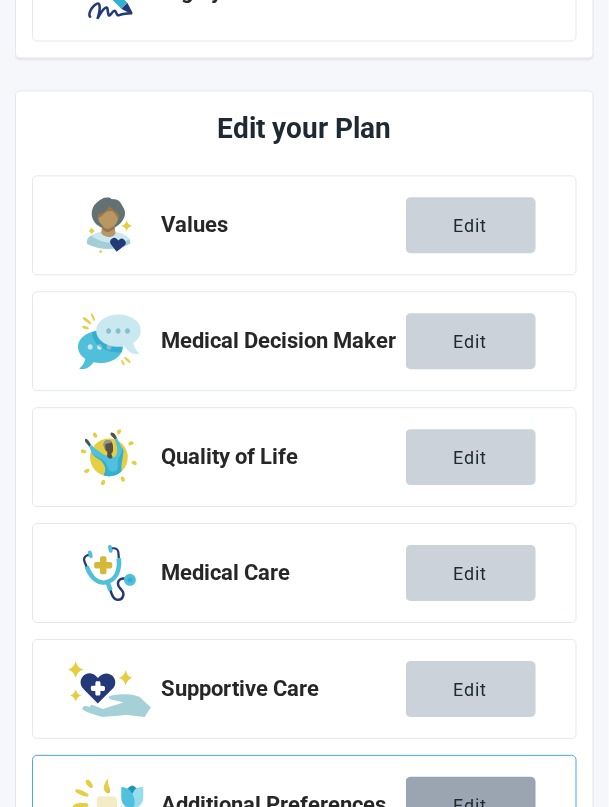 click on "Edit" at bounding box center (471, 806) 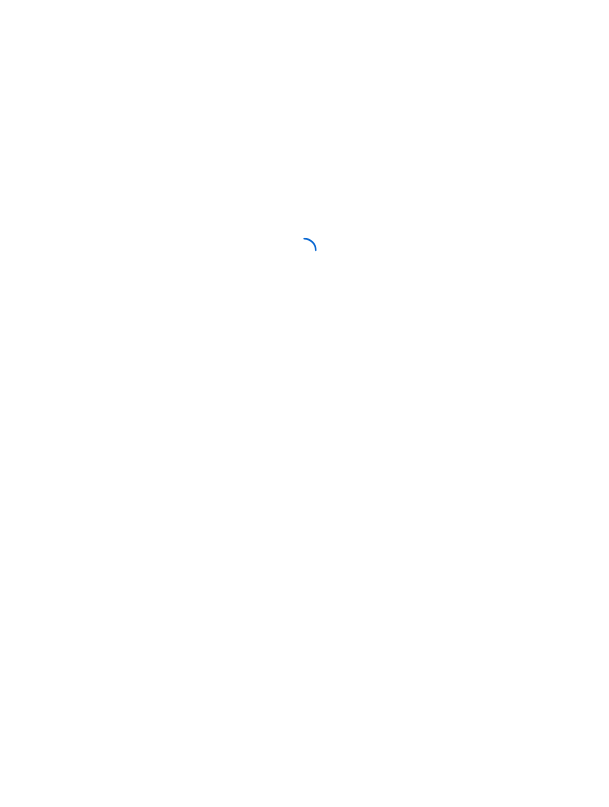 scroll, scrollTop: 0, scrollLeft: 0, axis: both 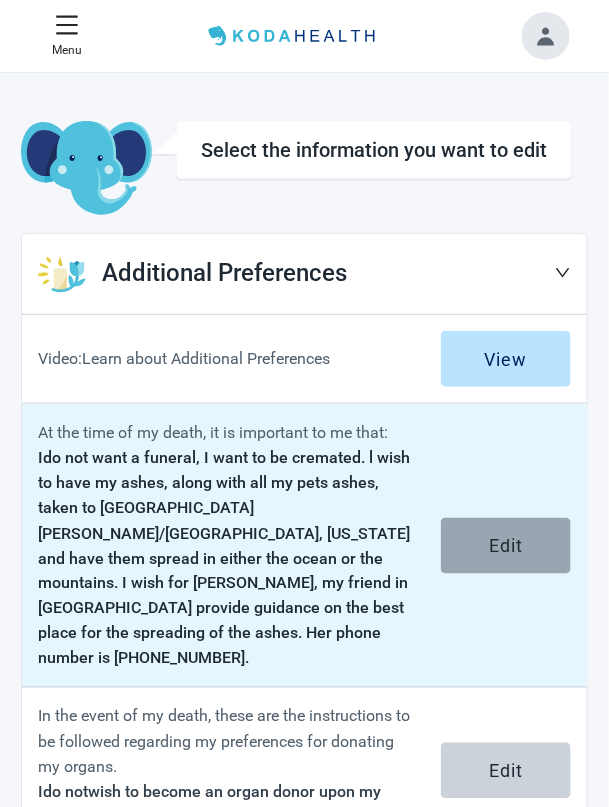 click on "Edit" at bounding box center (506, 546) 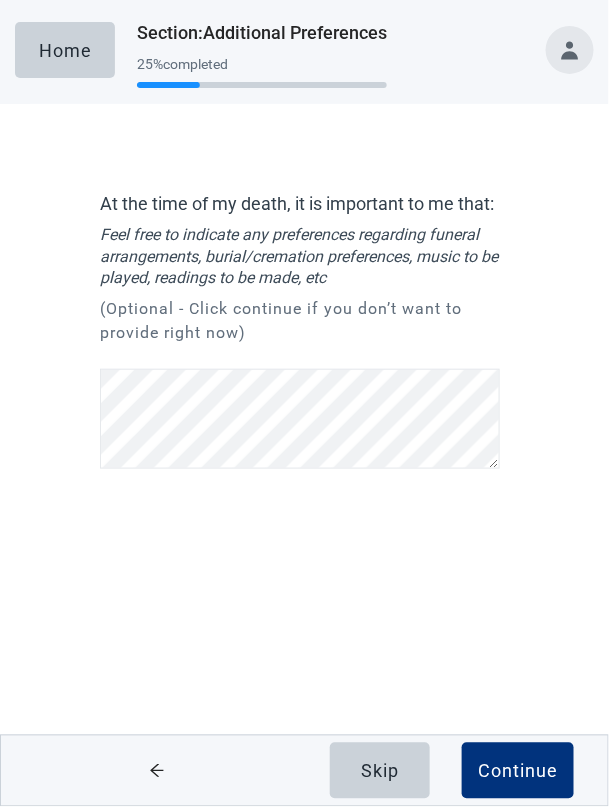 scroll, scrollTop: 607, scrollLeft: 0, axis: vertical 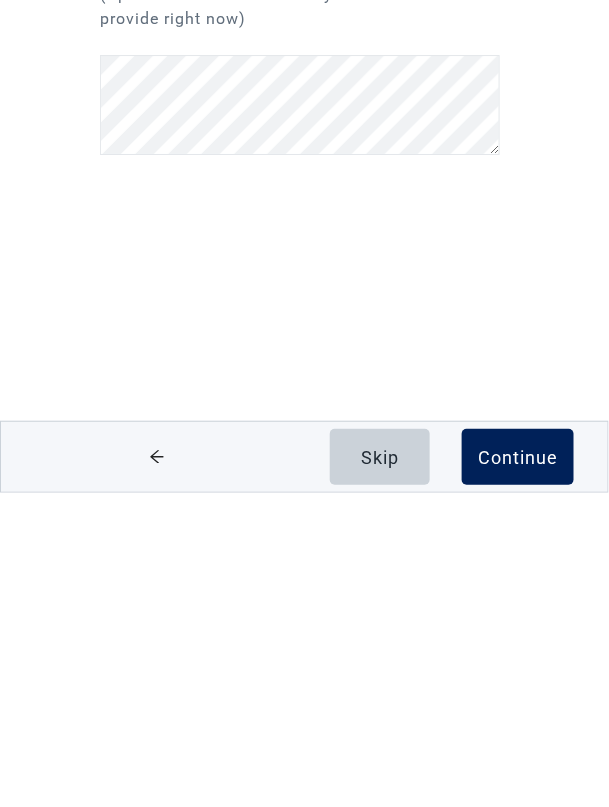 click on "Continue" at bounding box center [518, 771] 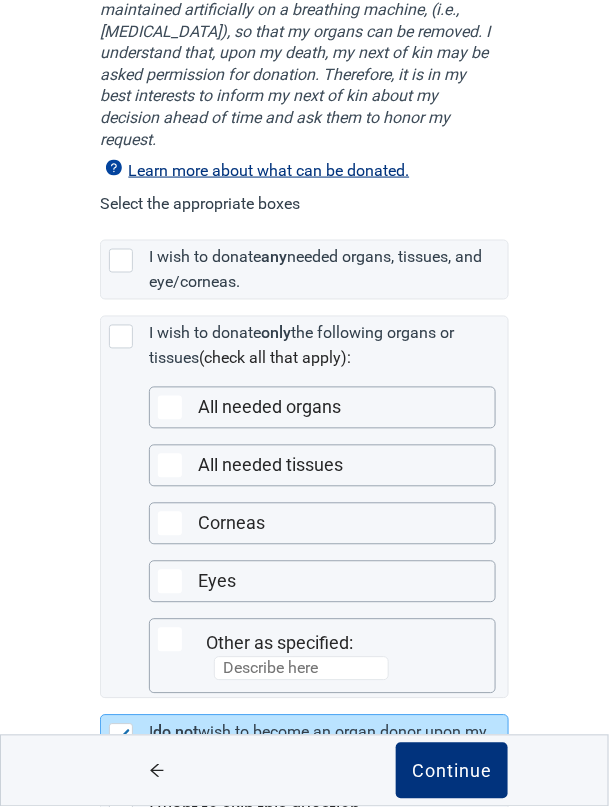 scroll, scrollTop: 357, scrollLeft: 0, axis: vertical 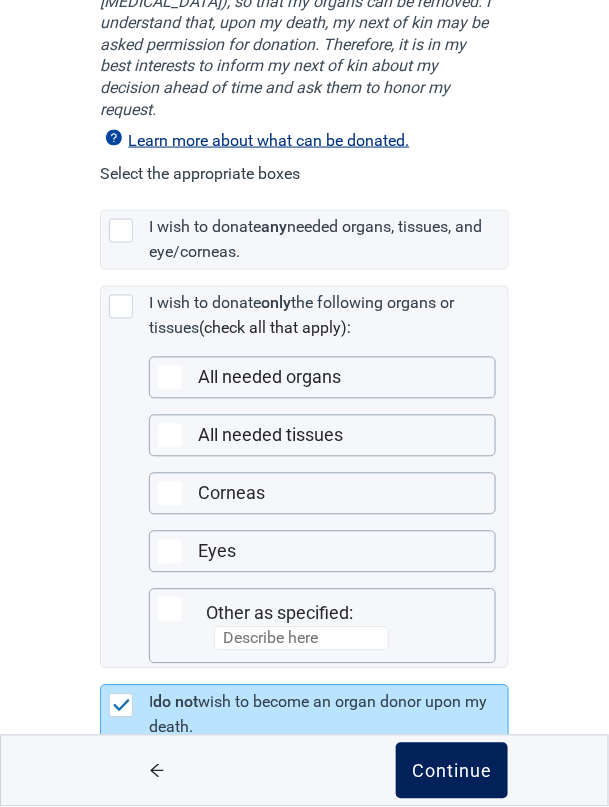 click on "Continue" at bounding box center [452, 771] 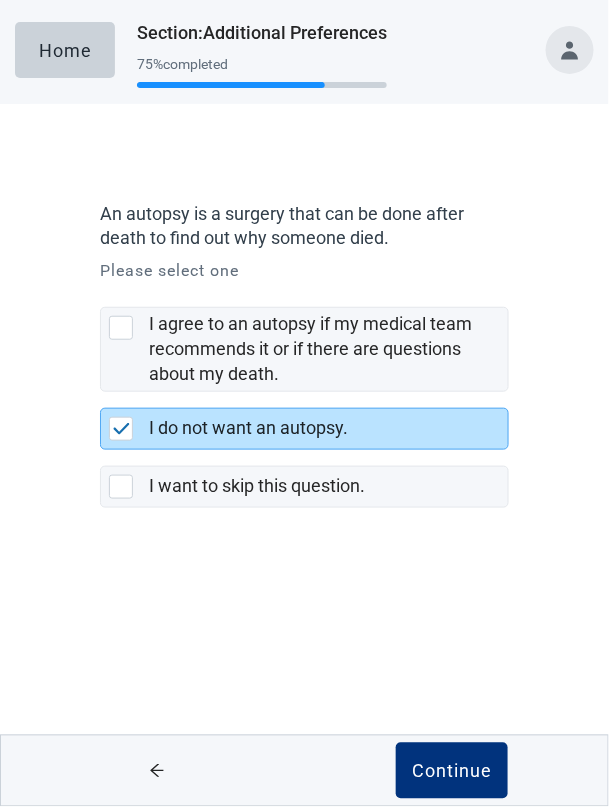 scroll, scrollTop: 0, scrollLeft: 0, axis: both 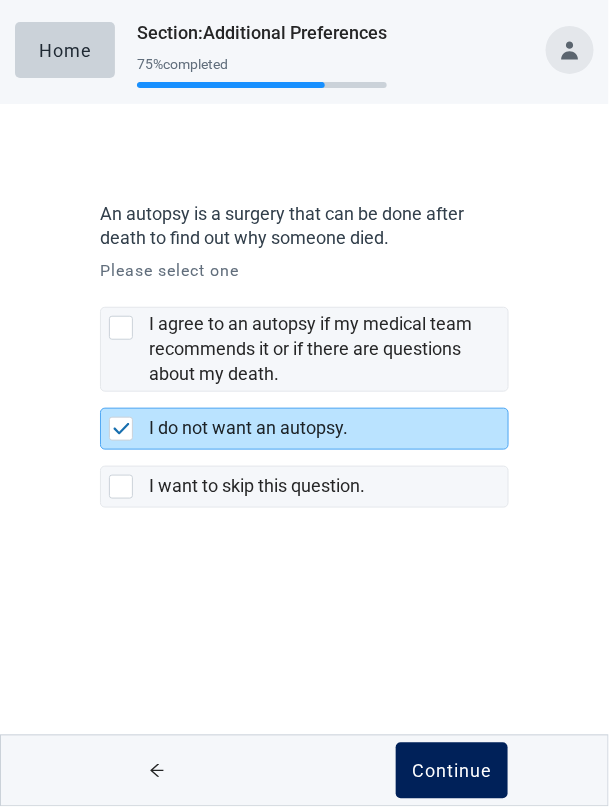 click on "Continue" at bounding box center (452, 771) 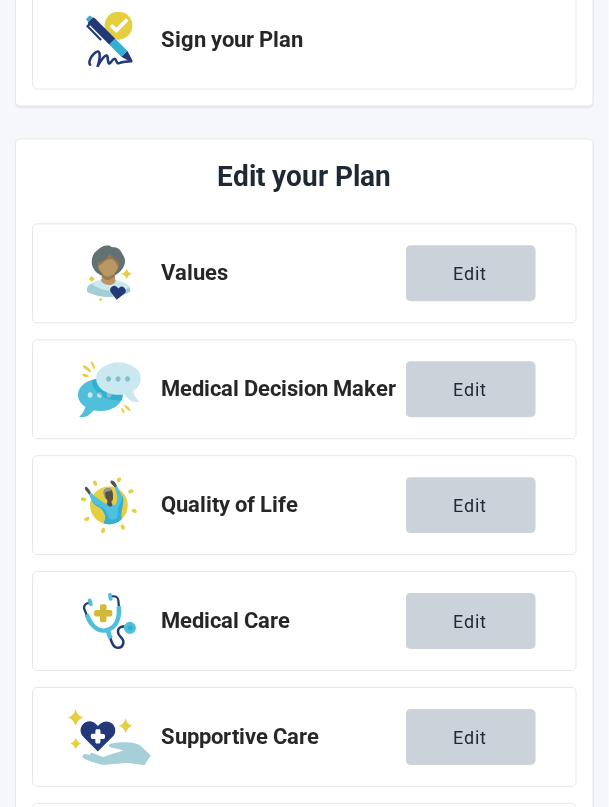 scroll, scrollTop: 572, scrollLeft: 0, axis: vertical 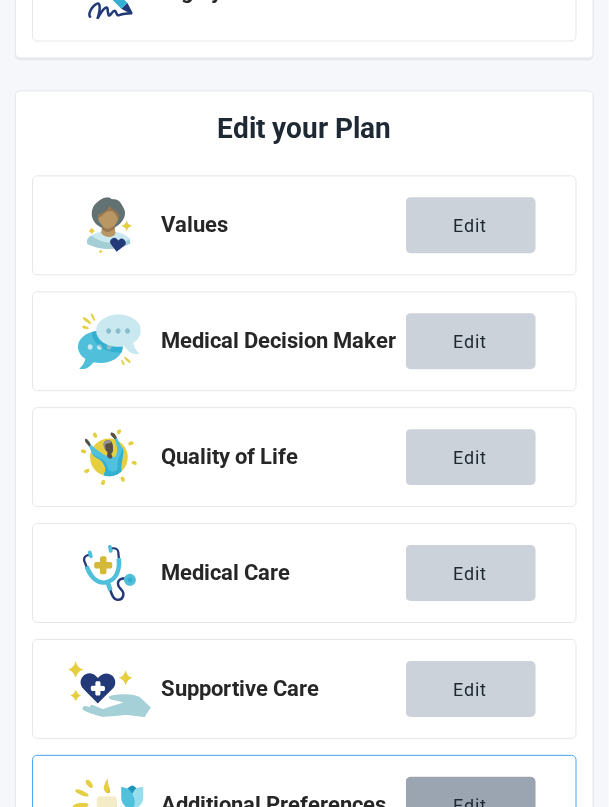 click on "Edit" at bounding box center [471, 806] 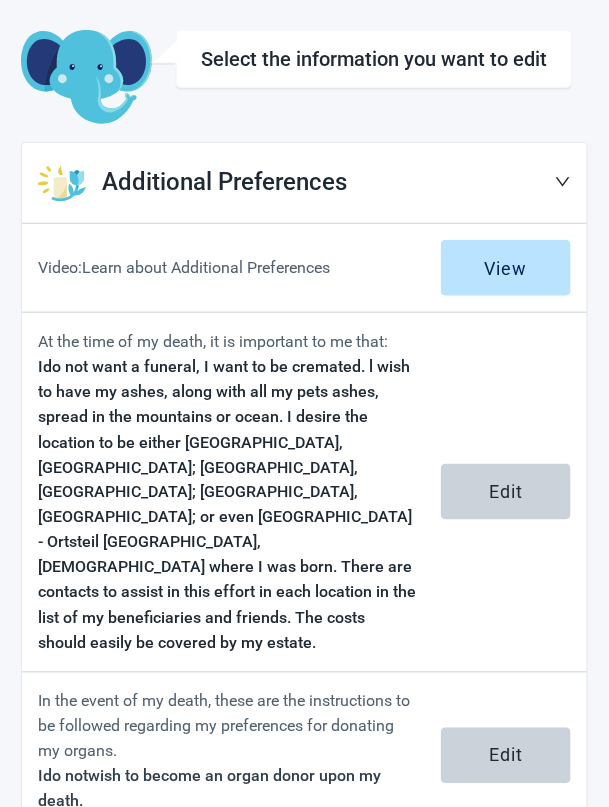 scroll, scrollTop: 86, scrollLeft: 0, axis: vertical 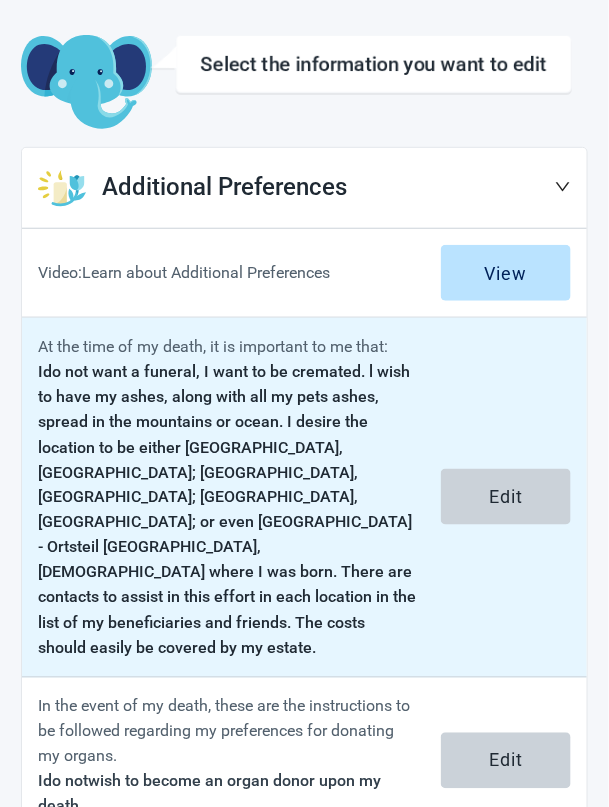 click on "Ido not want a funeral, I want to be cremated. l wish to have my ashes, along with all my pets ashes, spread in the mountains or ocean. I desire the location to be either Santa Barbara, CA; Mesa, AZ; Albuquerque, NM; or even Wennigsen  - Ortsteil Bredenbeck, Germany where I was born. There are contacts to assist in this effort in each location in the list of my beneficiaries and friends. The costs should easily be covered by my estate." at bounding box center [227, 510] 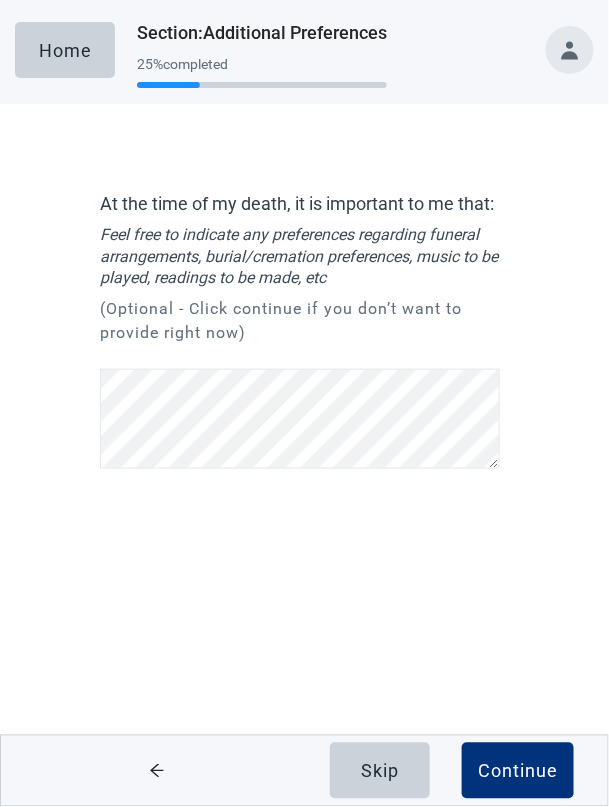 click on "At the time of my death, it is important to me that: Feel free to indicate any preferences regarding funeral arrangements, burial/cremation preferences, music to be played, readings to be made, etc (Optional - Click continue if you don’t want to provide right now) Skip Continue" at bounding box center [304, 367] 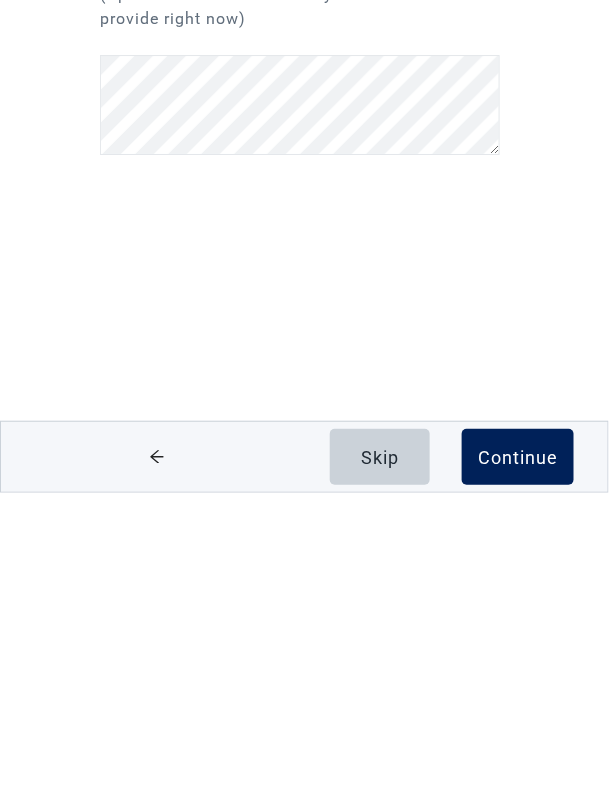 click on "Continue" at bounding box center (518, 771) 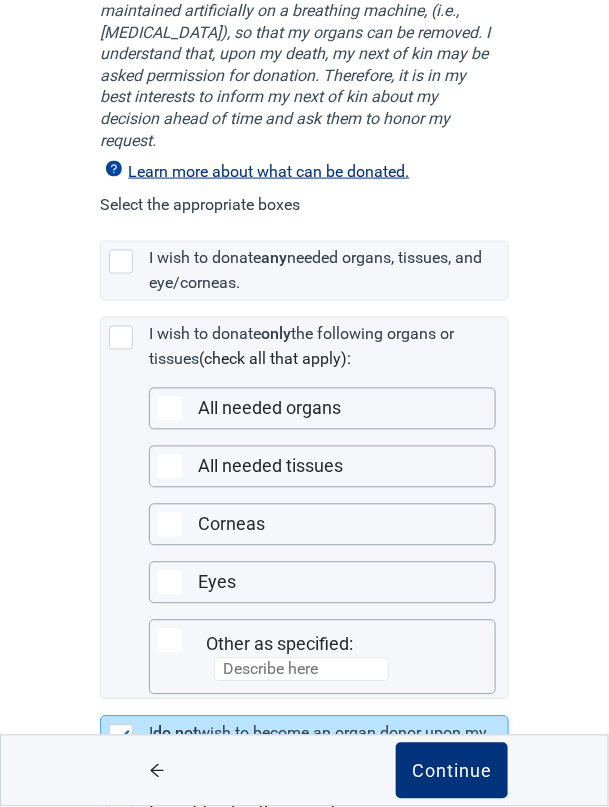 scroll, scrollTop: 357, scrollLeft: 0, axis: vertical 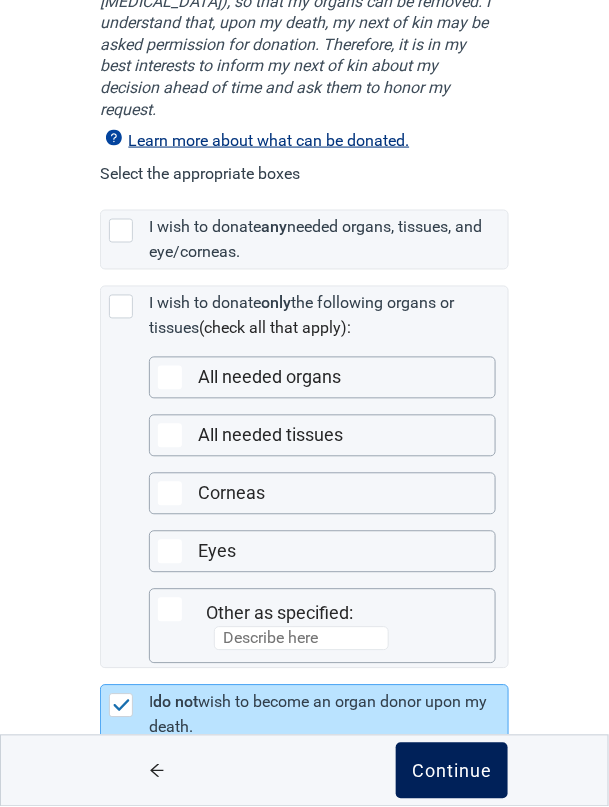 click on "Continue" at bounding box center [452, 771] 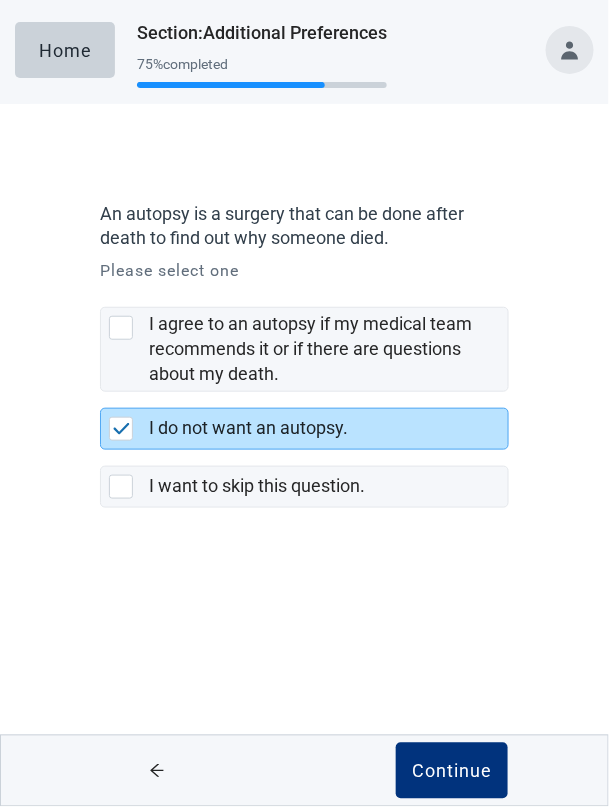 scroll, scrollTop: 0, scrollLeft: 0, axis: both 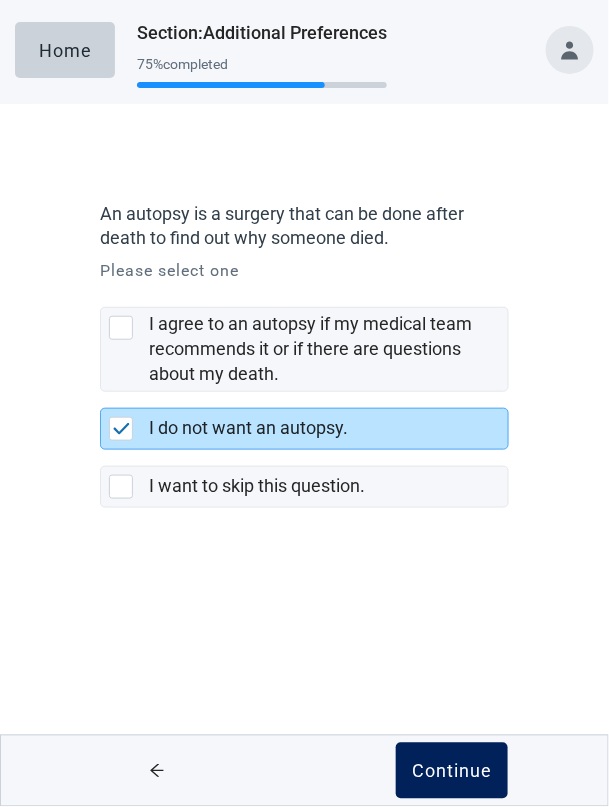 click on "Continue" at bounding box center [452, 771] 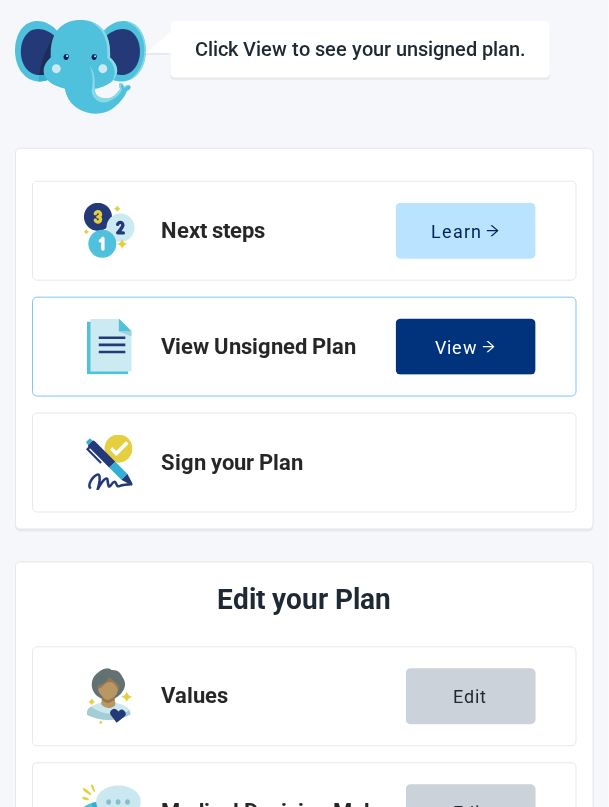 scroll, scrollTop: 0, scrollLeft: 0, axis: both 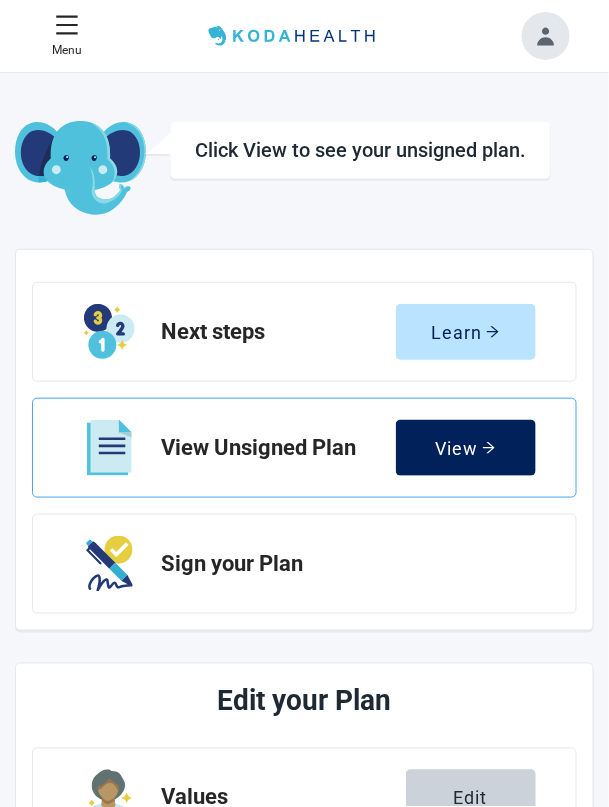 click 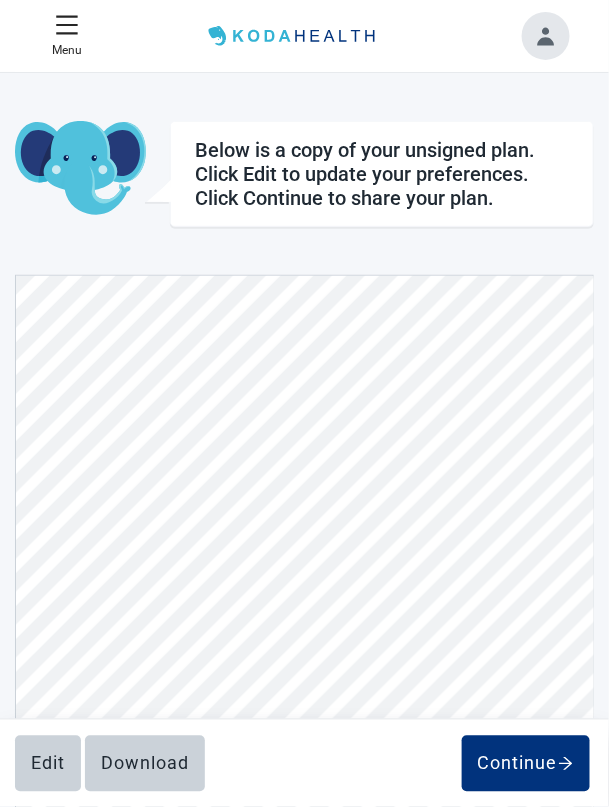 scroll, scrollTop: 2952, scrollLeft: 0, axis: vertical 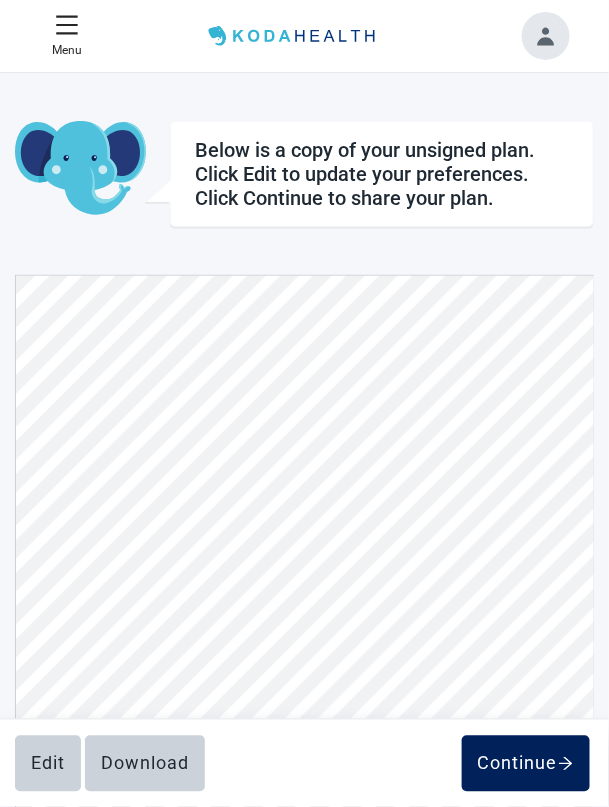 click on "Continue" at bounding box center [526, 764] 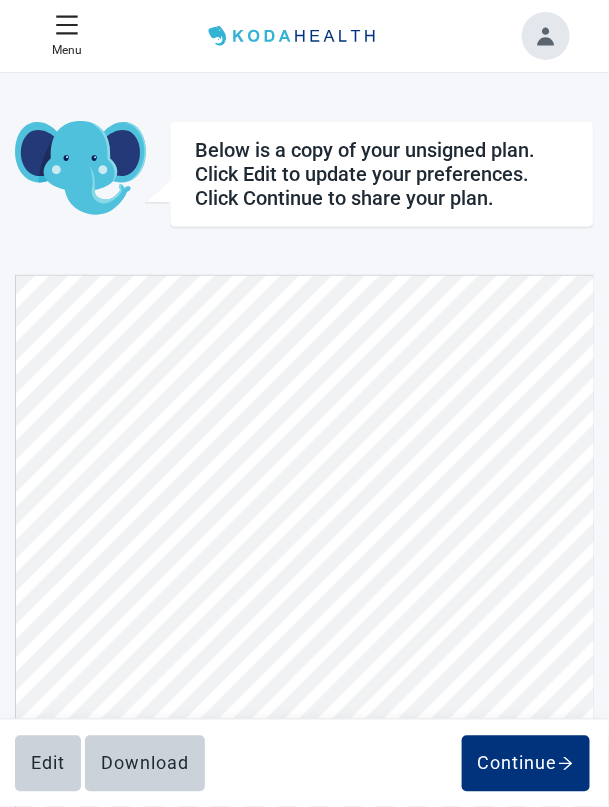 scroll, scrollTop: 3281, scrollLeft: 0, axis: vertical 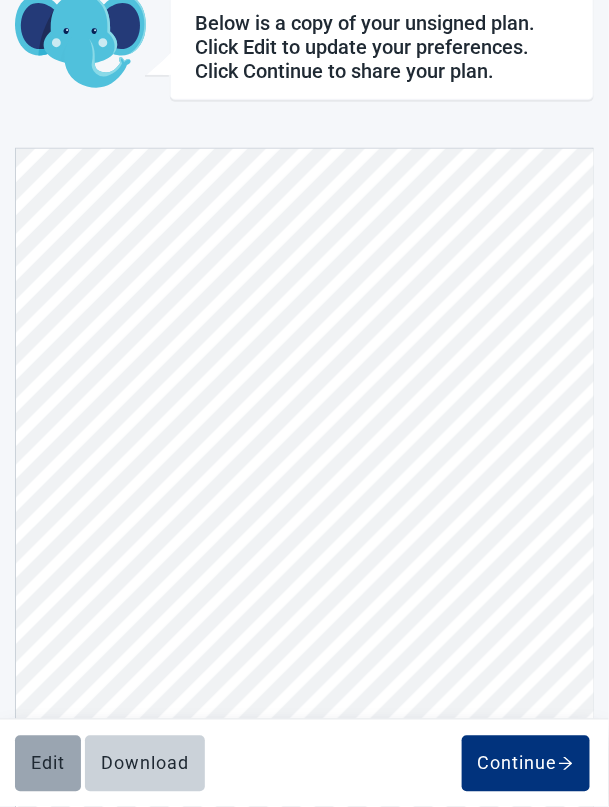 click on "Edit" at bounding box center [48, 764] 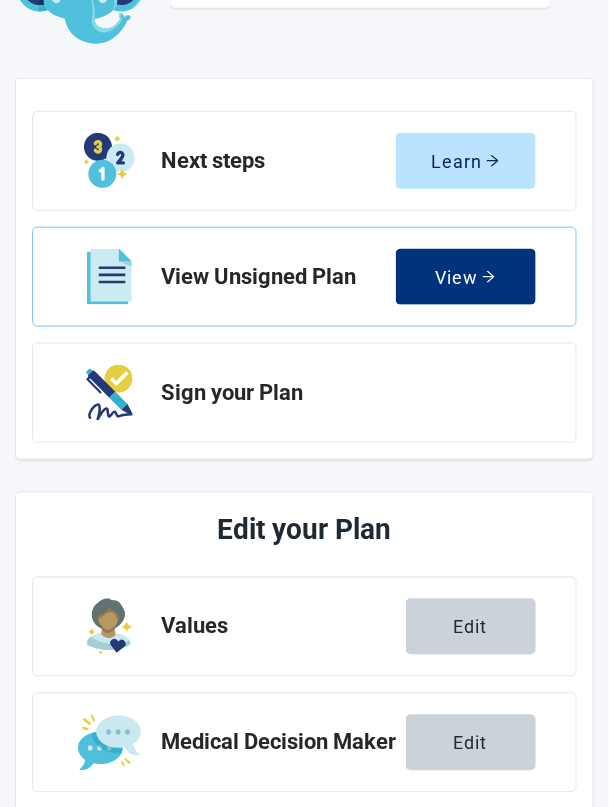 scroll, scrollTop: 572, scrollLeft: 0, axis: vertical 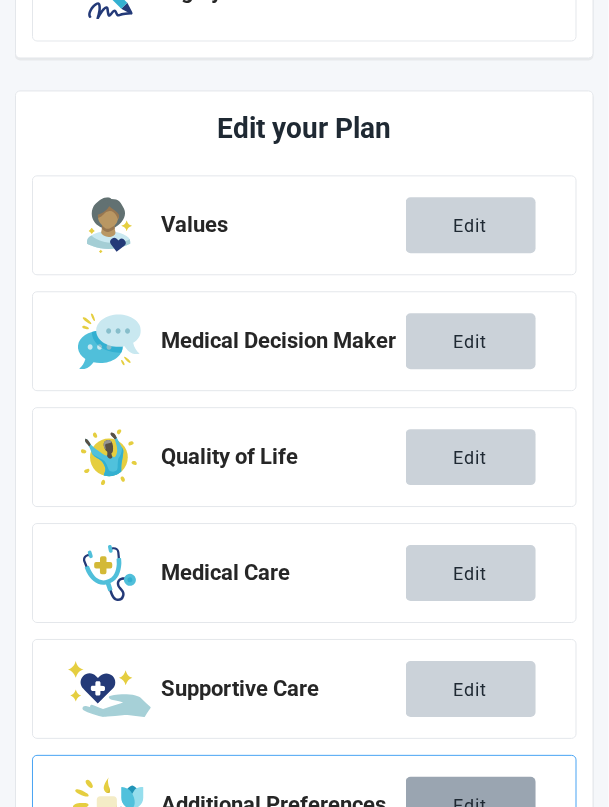 click on "Edit" at bounding box center [471, 806] 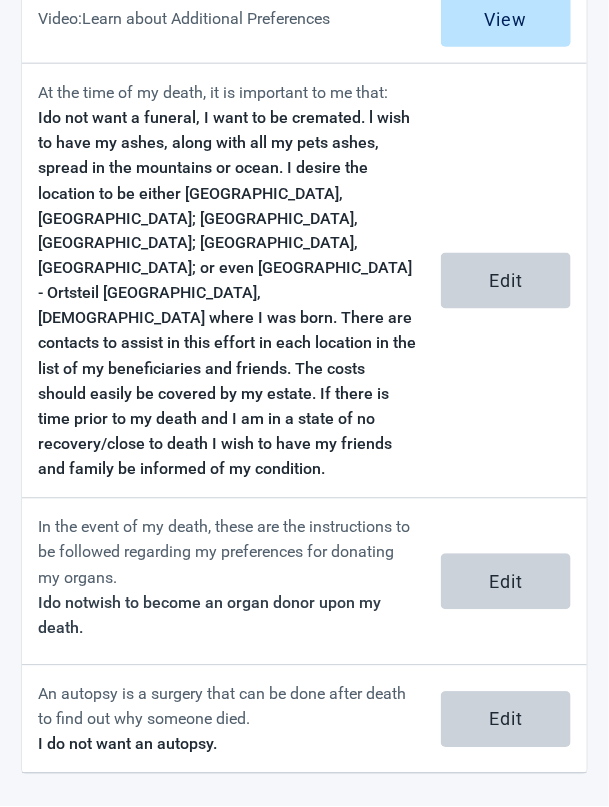 scroll, scrollTop: 166, scrollLeft: 0, axis: vertical 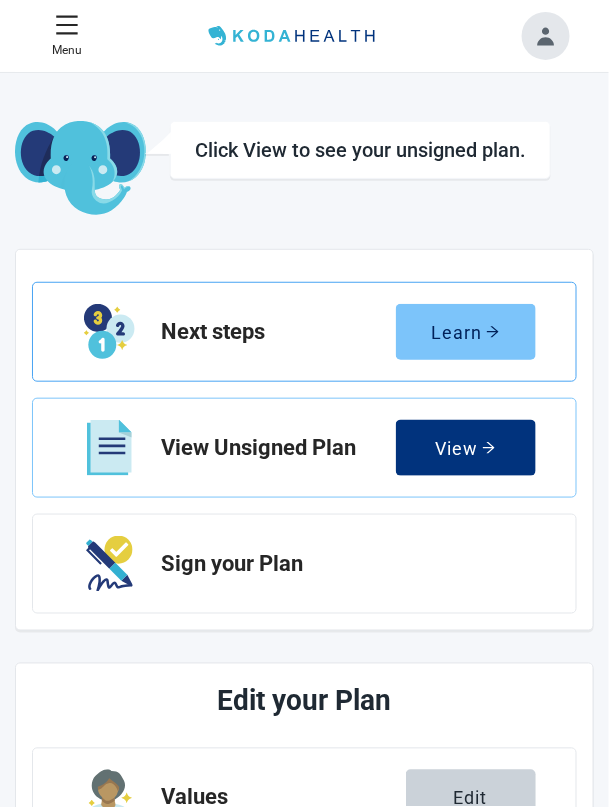 click on "Learn" at bounding box center (466, 332) 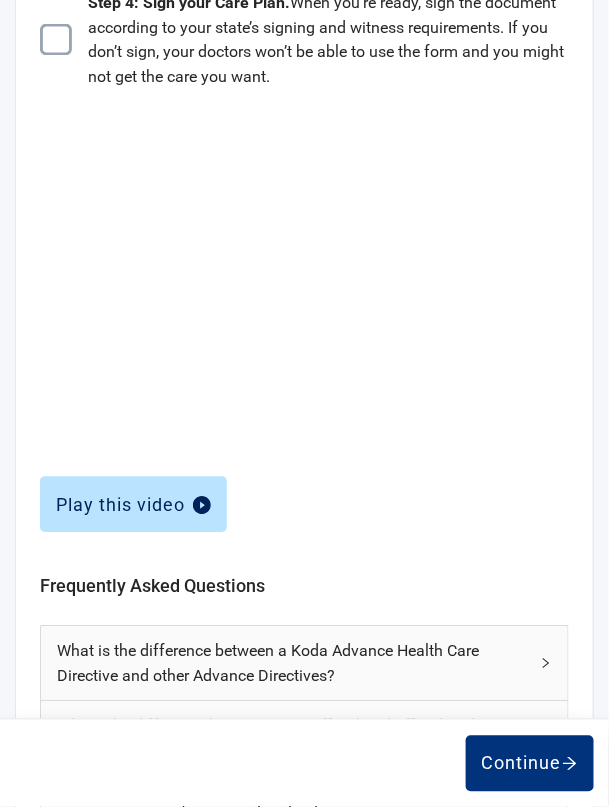 scroll, scrollTop: 544, scrollLeft: 0, axis: vertical 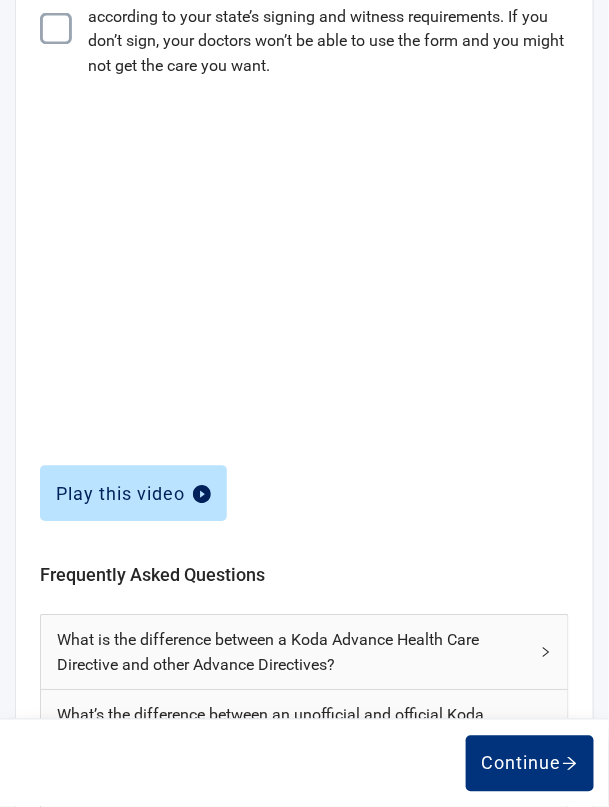 click on "What is the difference between a Koda Advance Health Care Directive and other Advance Directives?" at bounding box center [304, 653] 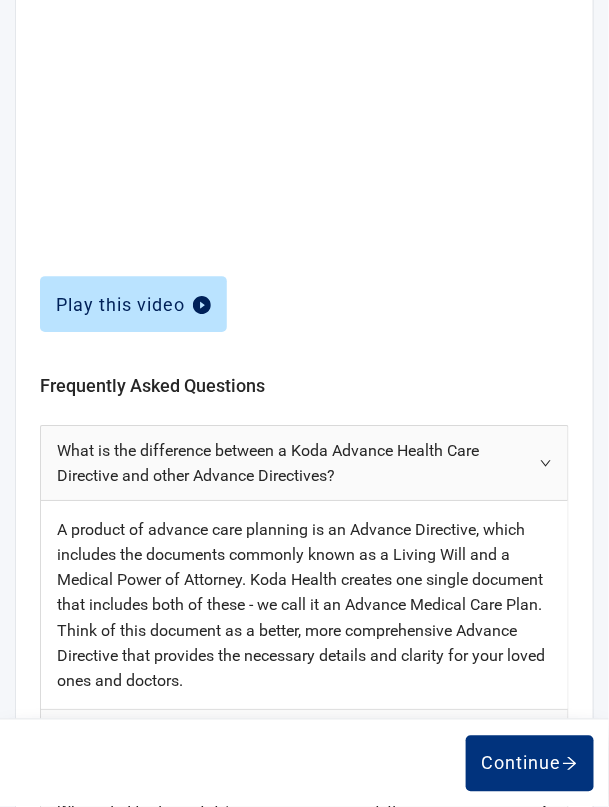 scroll, scrollTop: 753, scrollLeft: 0, axis: vertical 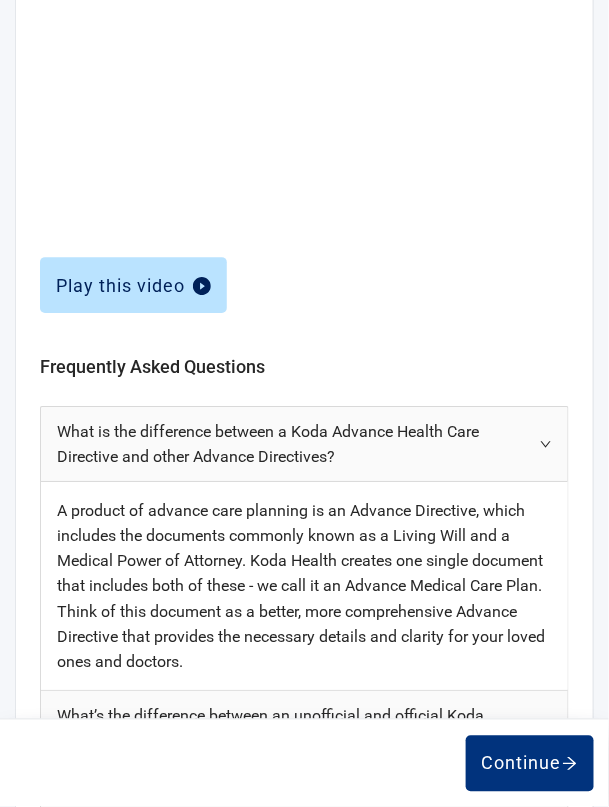 click on "What’s the difference between an unofficial and official Koda Advance Medical Care Plan?" at bounding box center (304, 728) 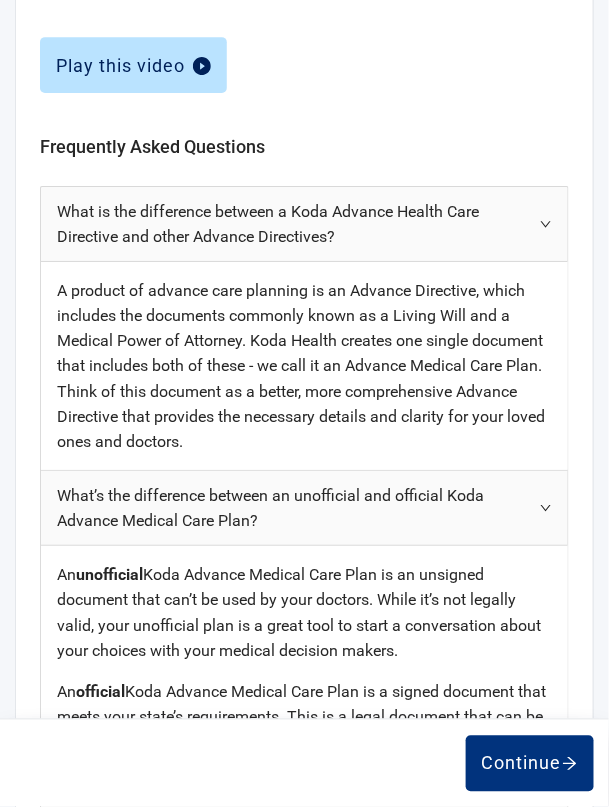 scroll, scrollTop: 993, scrollLeft: 0, axis: vertical 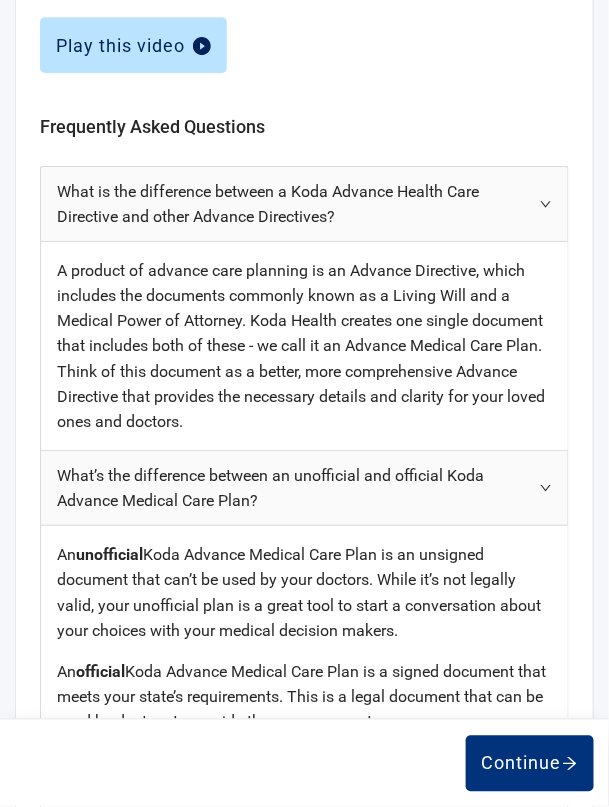 click 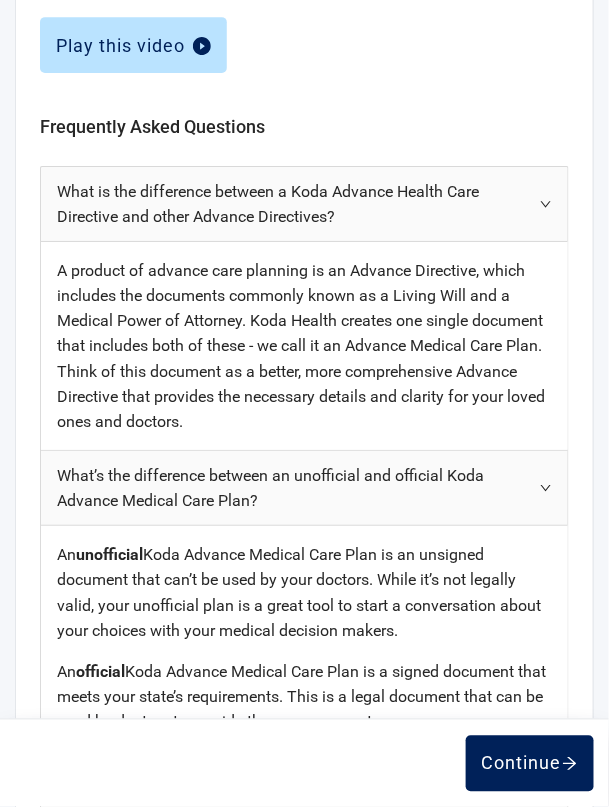 click on "Continue" at bounding box center [530, 764] 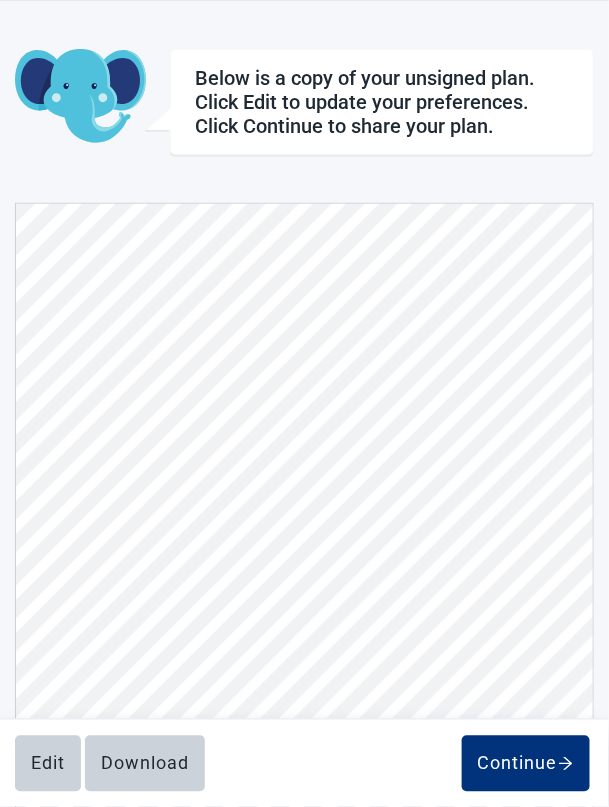 scroll, scrollTop: 127, scrollLeft: 0, axis: vertical 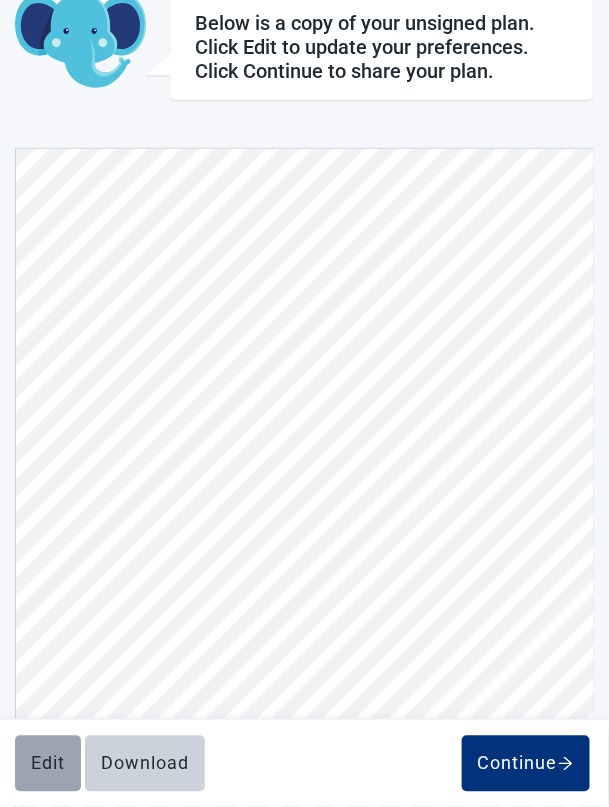 click on "Edit" at bounding box center [48, 764] 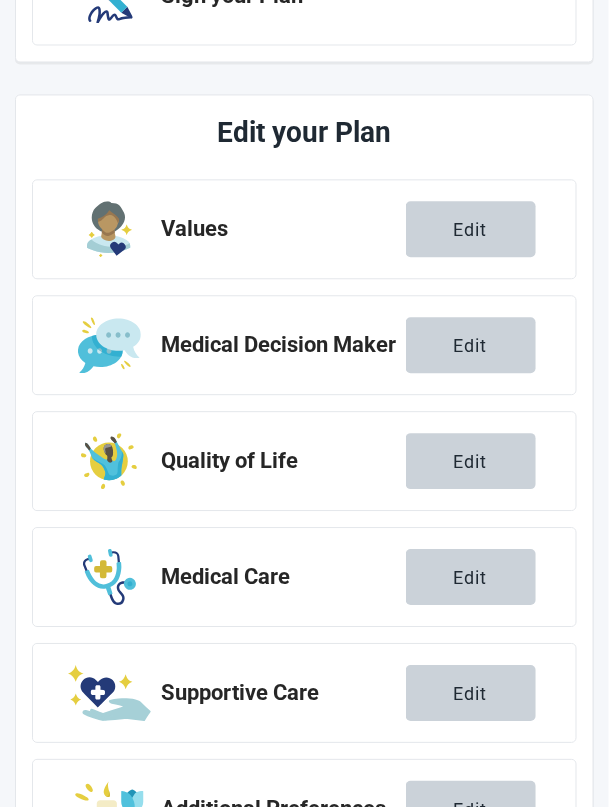 scroll, scrollTop: 572, scrollLeft: 0, axis: vertical 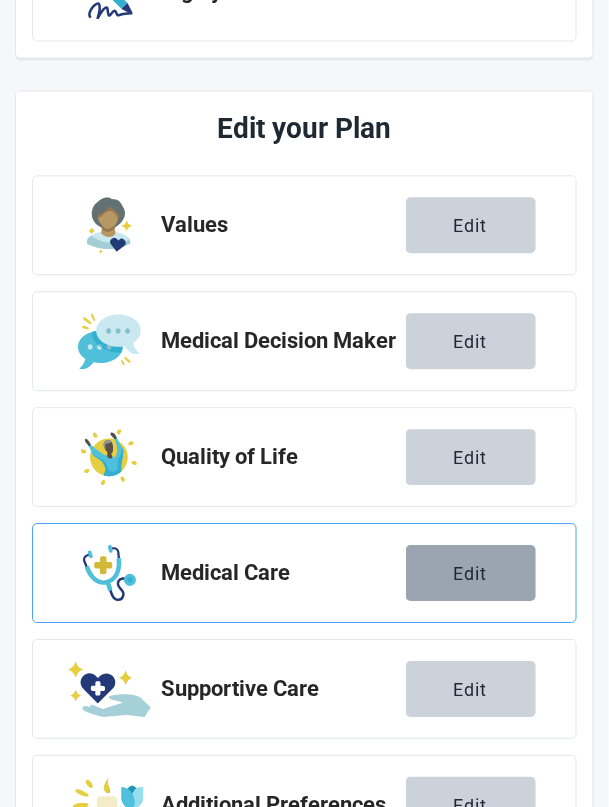 click on "Edit" at bounding box center (471, 574) 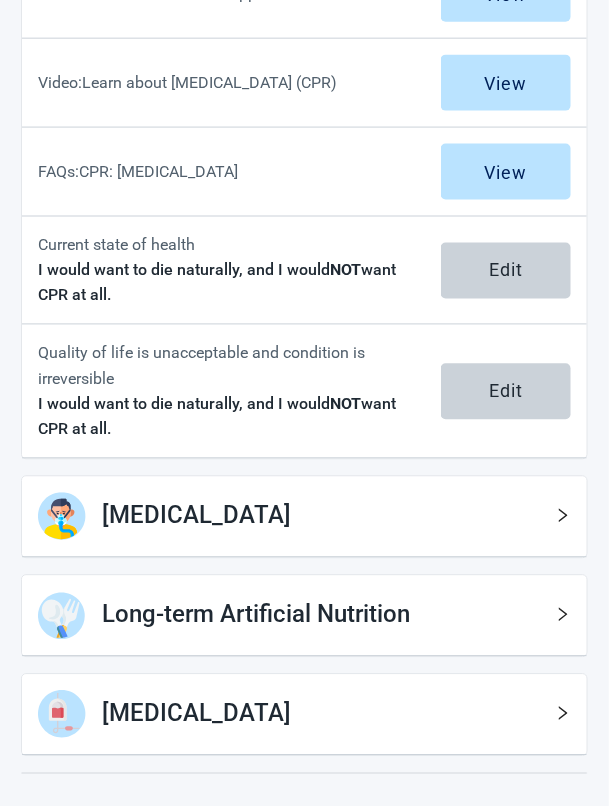 scroll, scrollTop: 344, scrollLeft: 0, axis: vertical 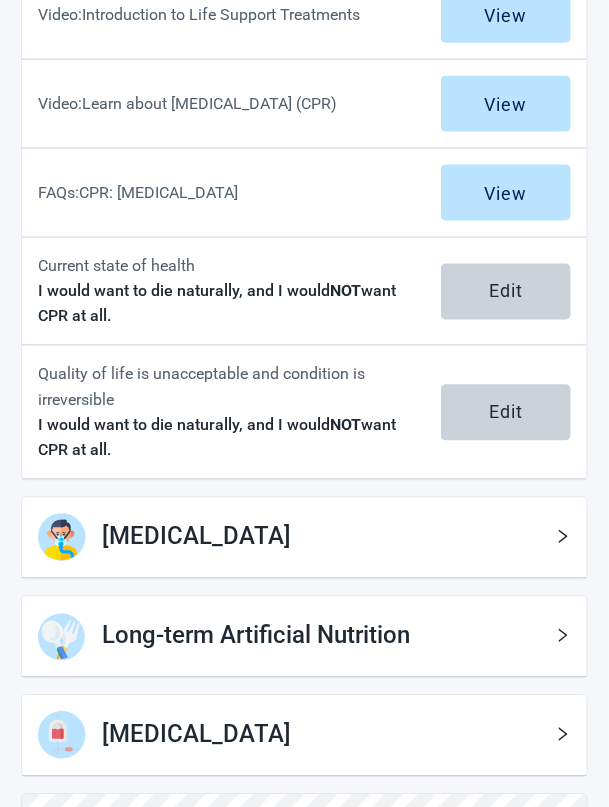 click 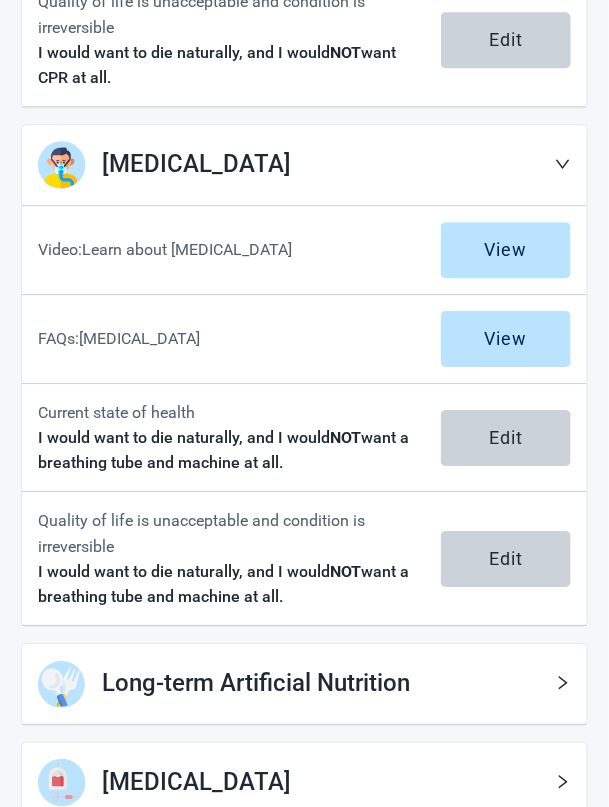 scroll, scrollTop: 763, scrollLeft: 0, axis: vertical 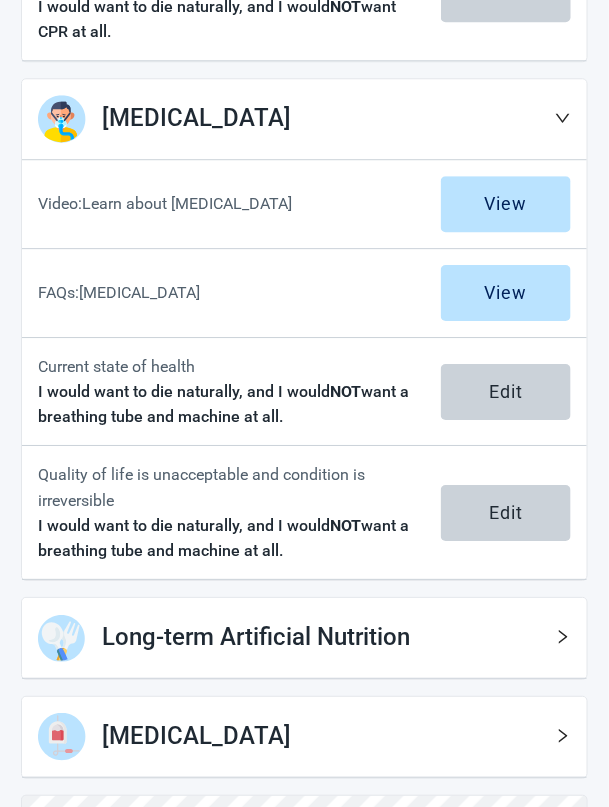 click 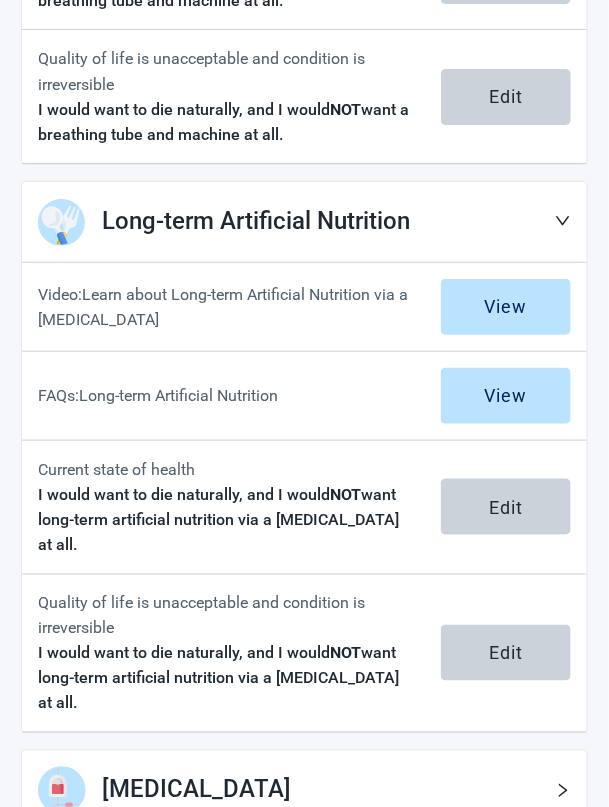 scroll, scrollTop: 1182, scrollLeft: 0, axis: vertical 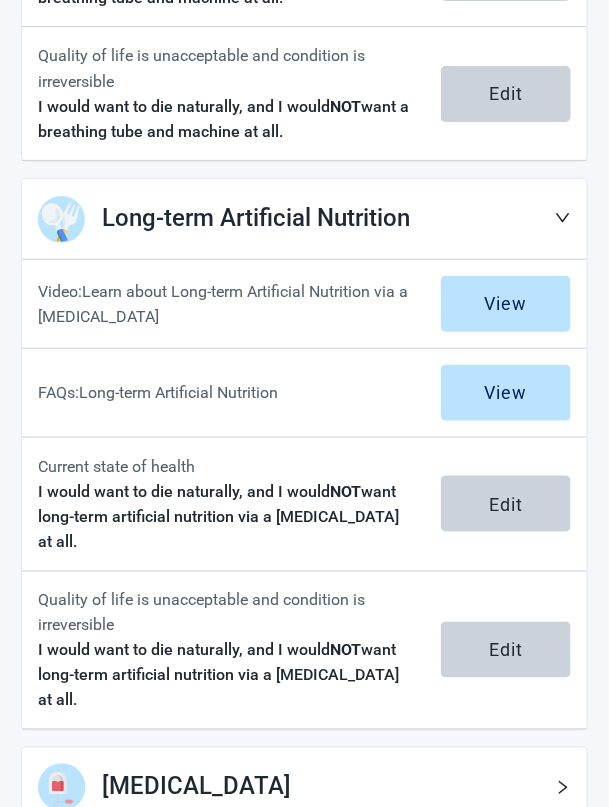 click 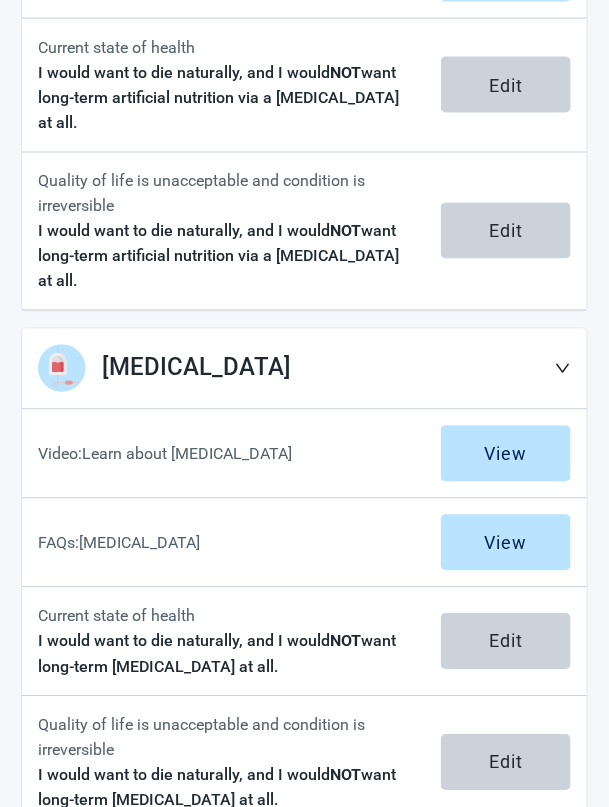 scroll, scrollTop: 1735, scrollLeft: 0, axis: vertical 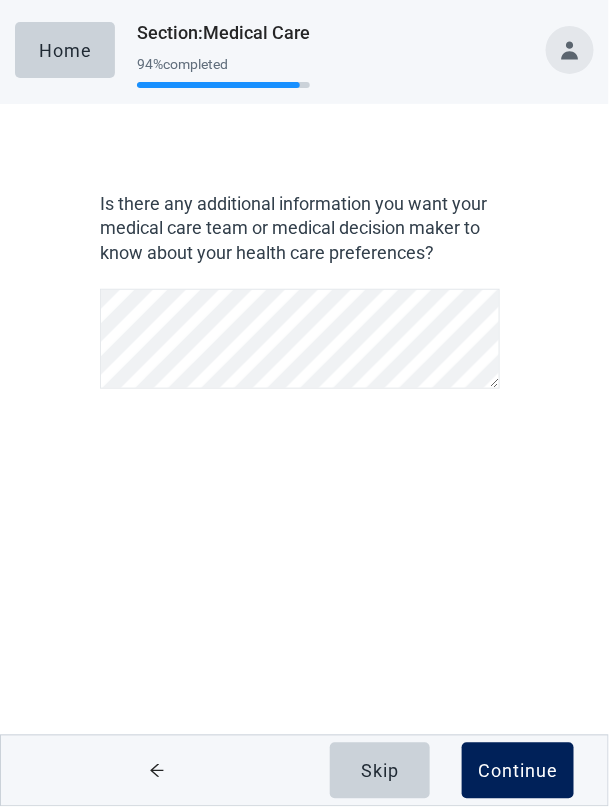 click on "Continue" at bounding box center (518, 771) 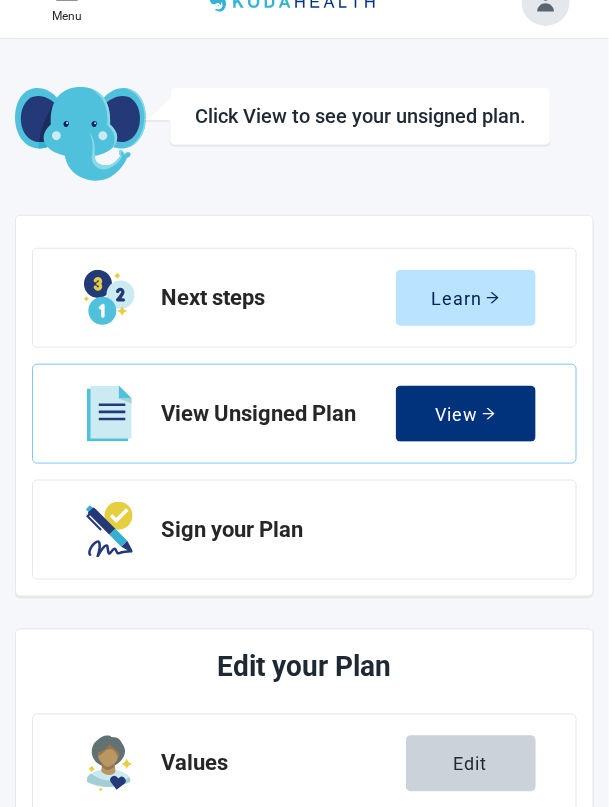 scroll, scrollTop: 15, scrollLeft: 0, axis: vertical 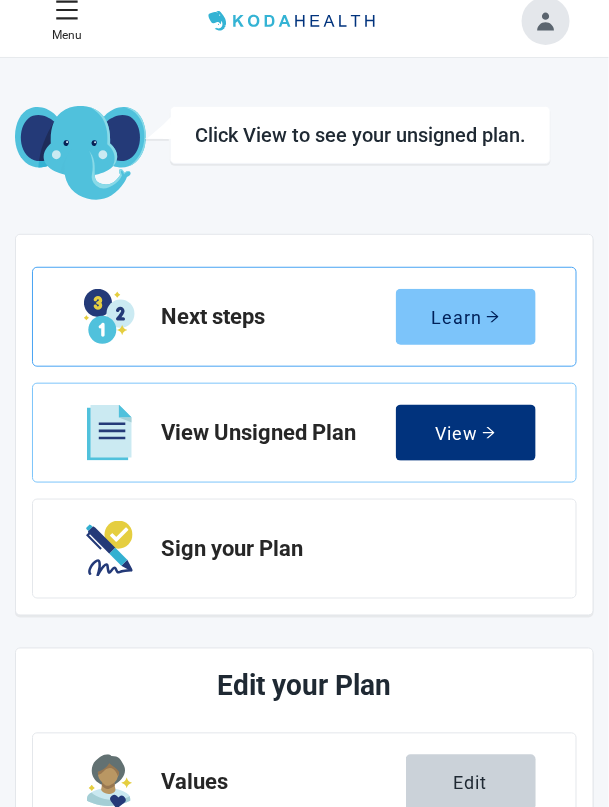 click on "Learn" at bounding box center [465, 317] 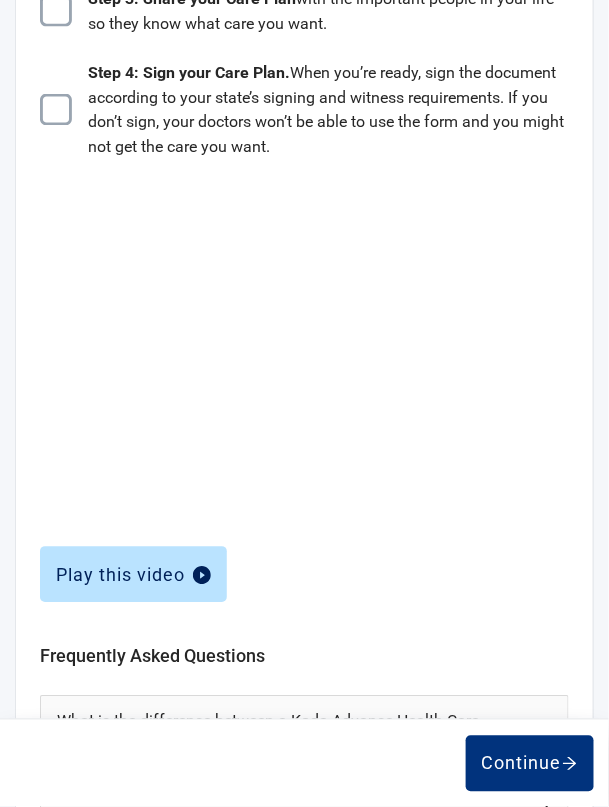 scroll, scrollTop: 544, scrollLeft: 0, axis: vertical 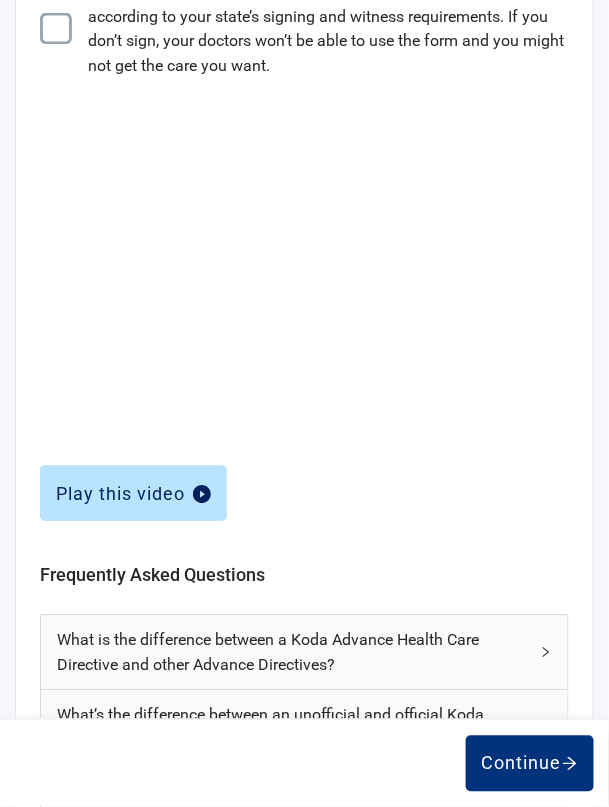 click 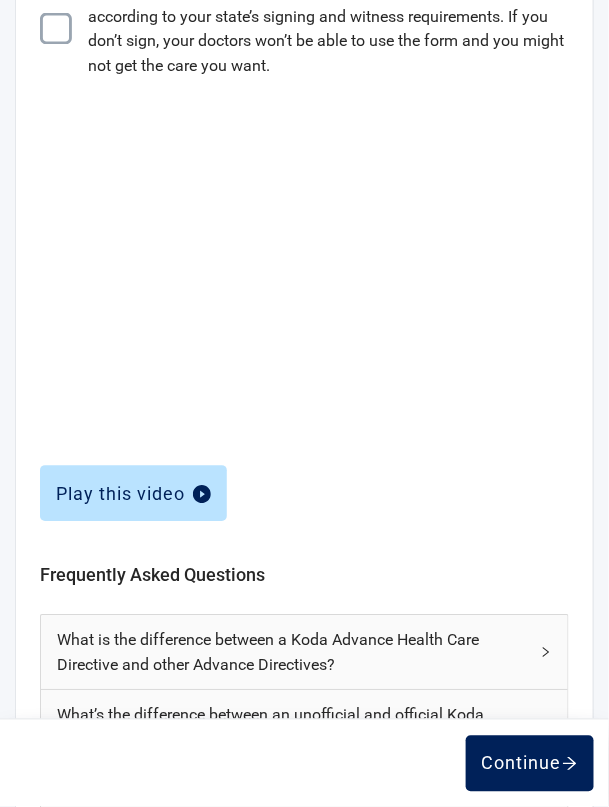 click on "Continue" at bounding box center (530, 764) 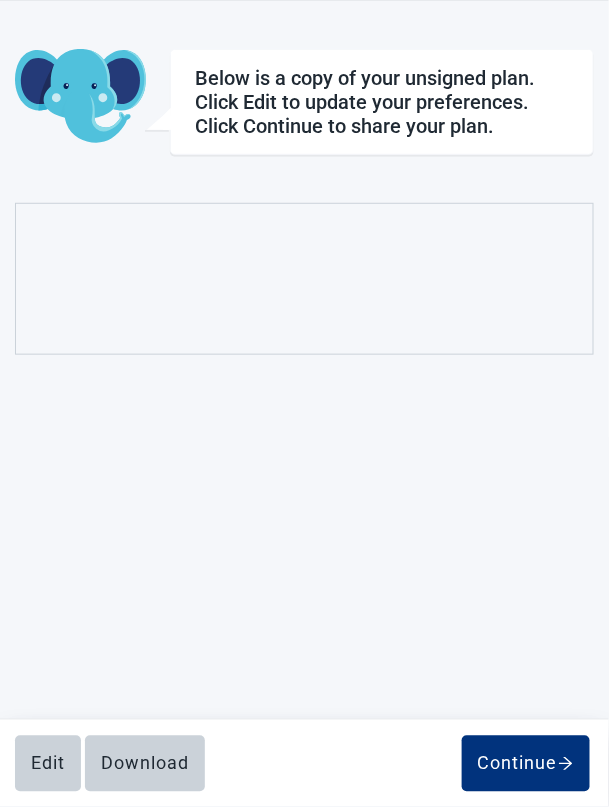 scroll, scrollTop: 127, scrollLeft: 0, axis: vertical 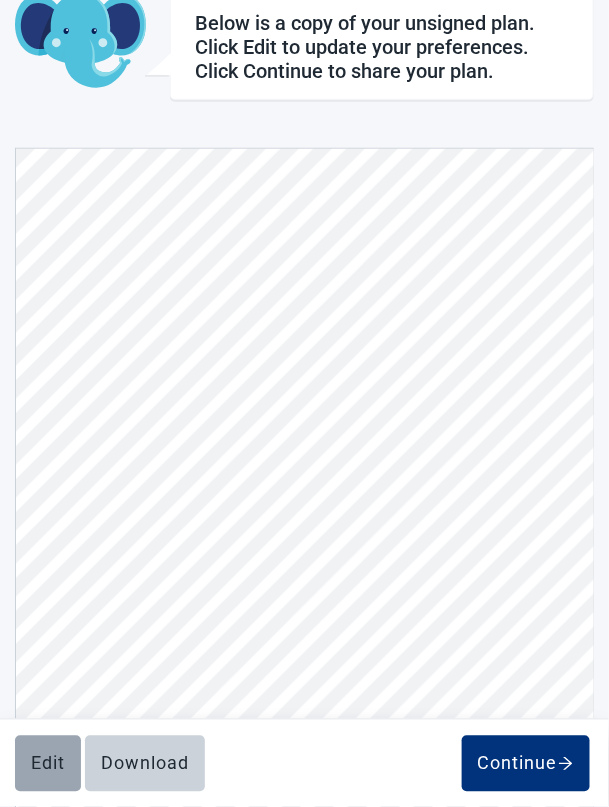 click on "Edit" at bounding box center (48, 764) 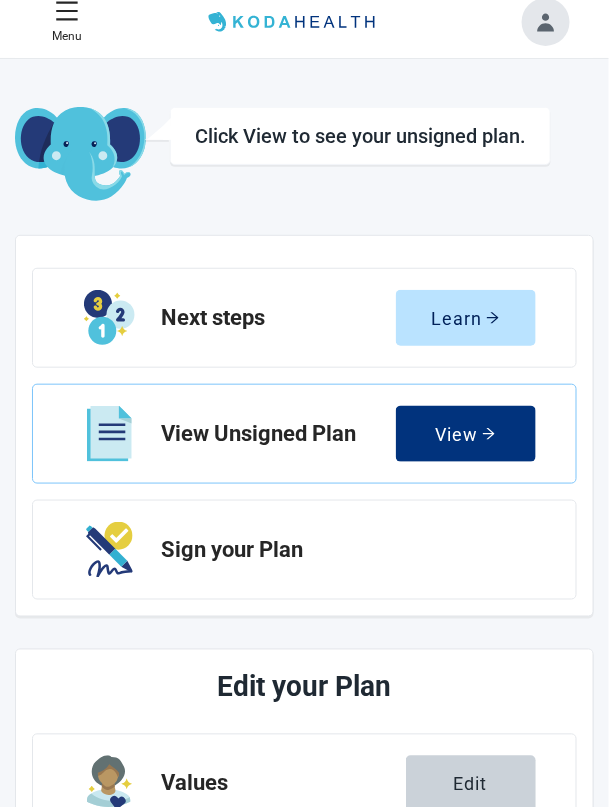 scroll, scrollTop: 0, scrollLeft: 0, axis: both 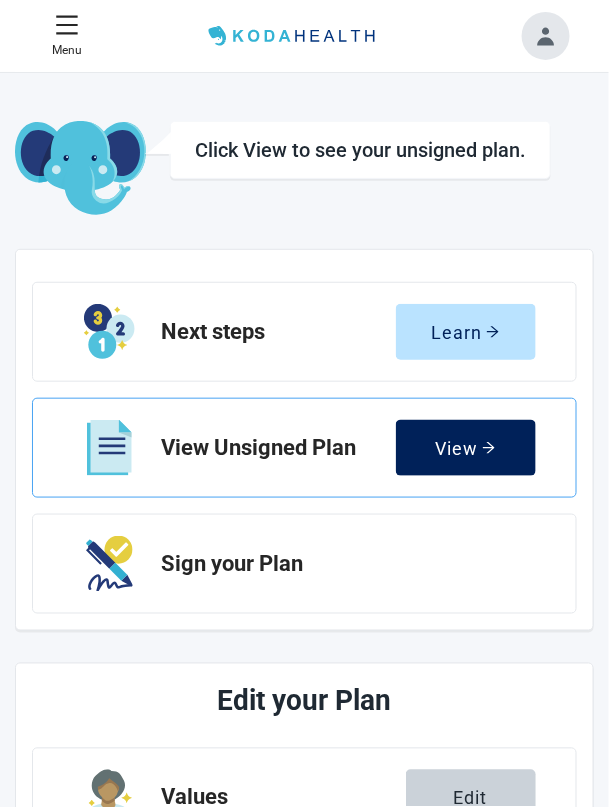 click on "View" at bounding box center (465, 448) 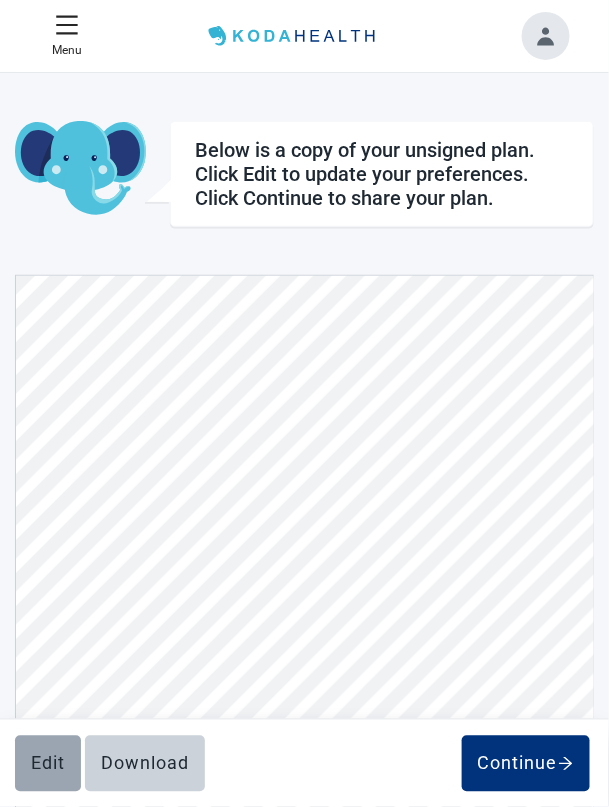 click on "Edit" at bounding box center (48, 764) 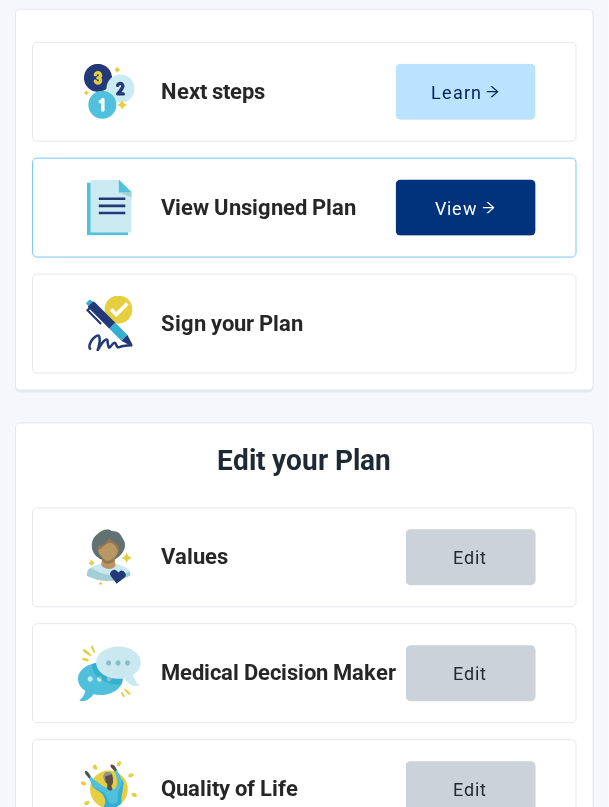 scroll, scrollTop: 253, scrollLeft: 0, axis: vertical 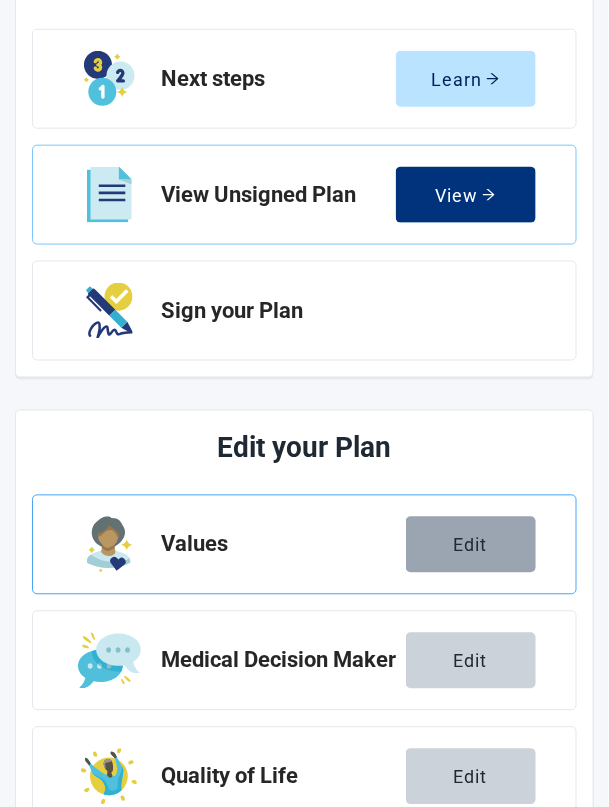 click on "Edit" at bounding box center [471, 545] 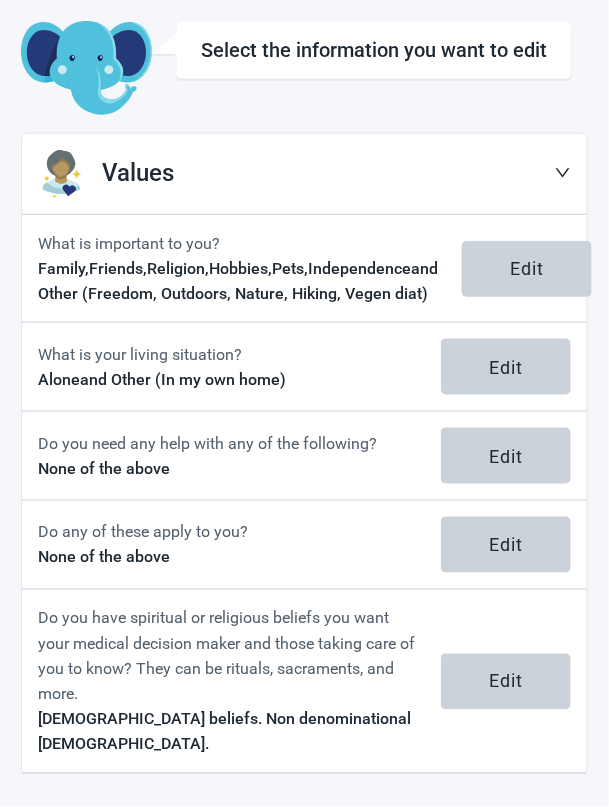 scroll, scrollTop: 72, scrollLeft: 0, axis: vertical 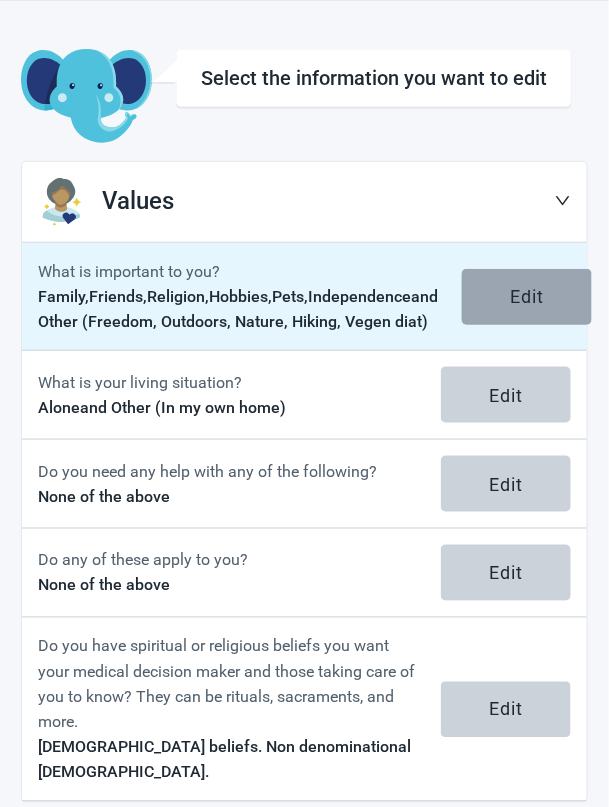 click on "Edit" at bounding box center (527, 297) 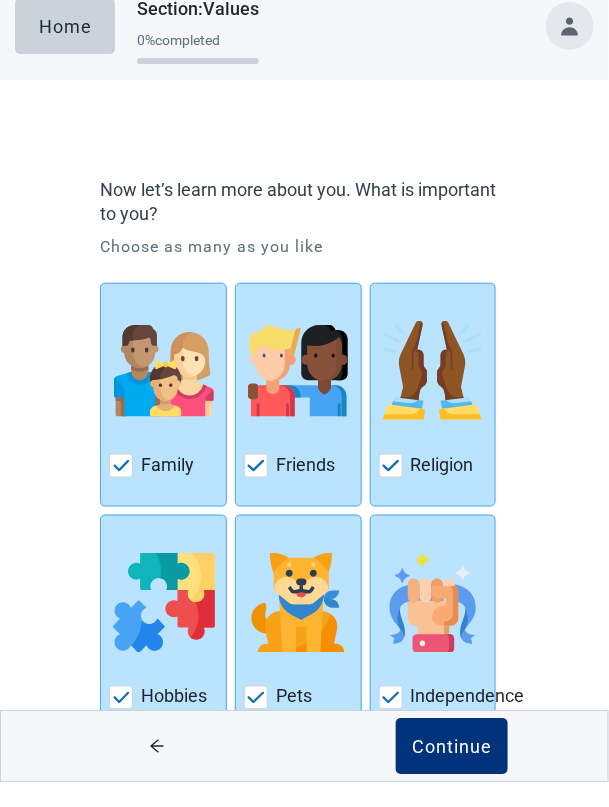 scroll, scrollTop: 283, scrollLeft: 0, axis: vertical 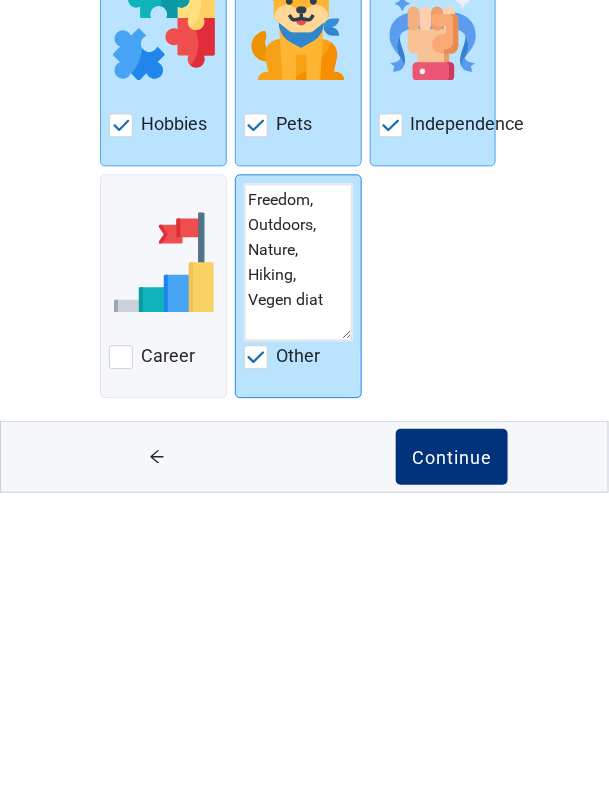 click on "Freedom, Outdoors, Nature,
Hiking,
Vegen diat" at bounding box center [298, 576] 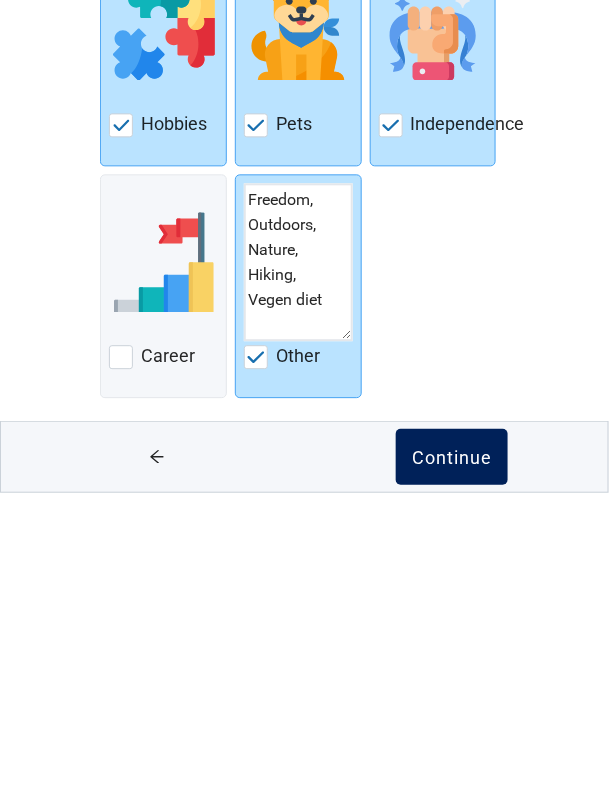 type on "Freedom, Outdoors, Nature,
Hiking,
Vegen diet" 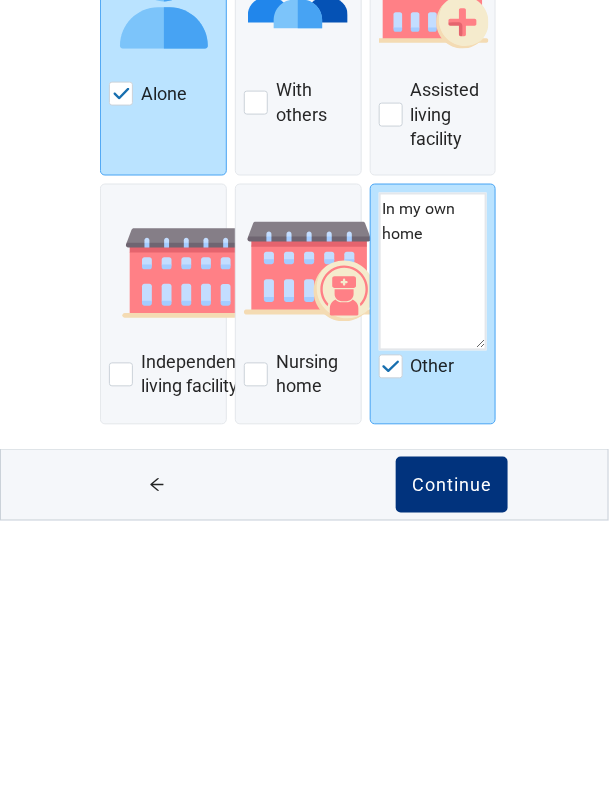 scroll, scrollTop: 85, scrollLeft: 0, axis: vertical 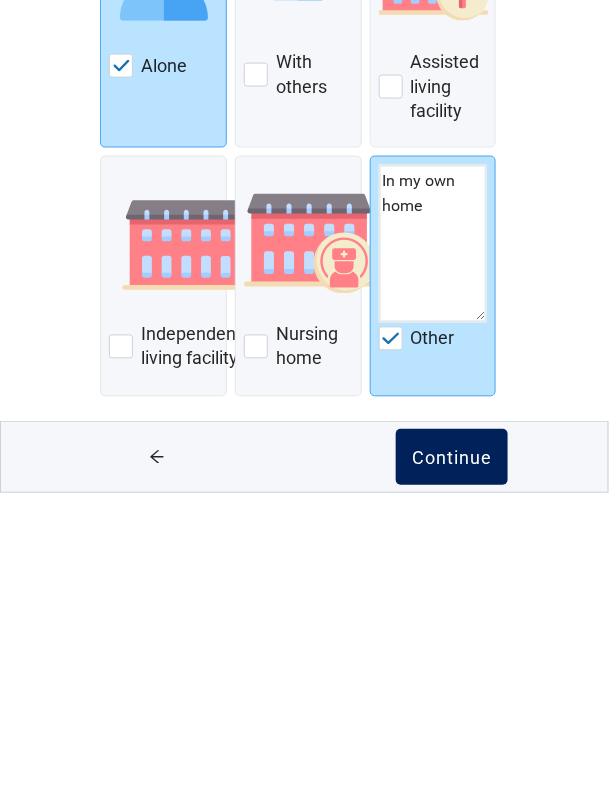 click on "Continue" at bounding box center [452, 771] 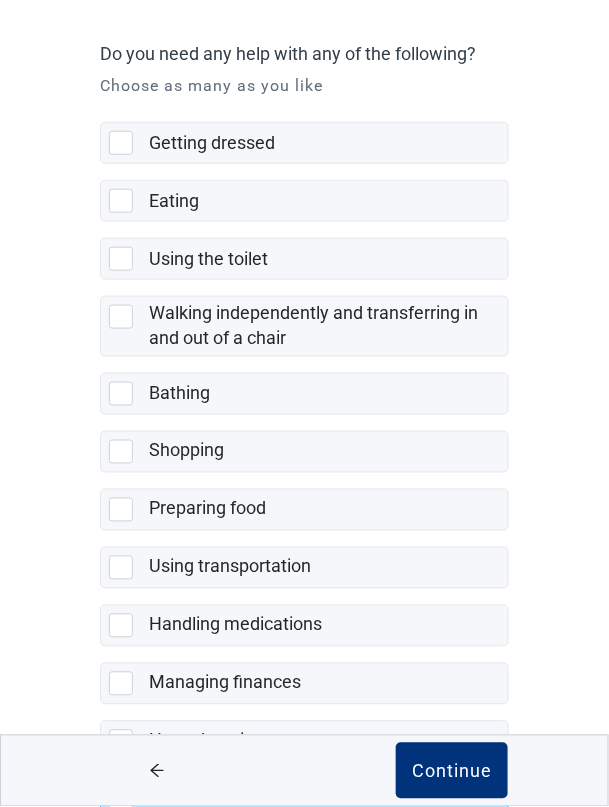 scroll, scrollTop: 178, scrollLeft: 0, axis: vertical 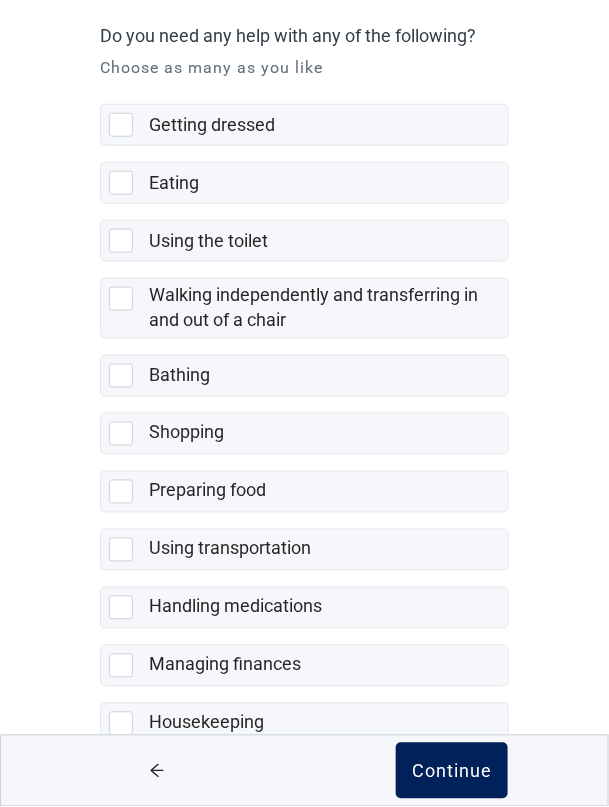 click on "Continue" at bounding box center (452, 771) 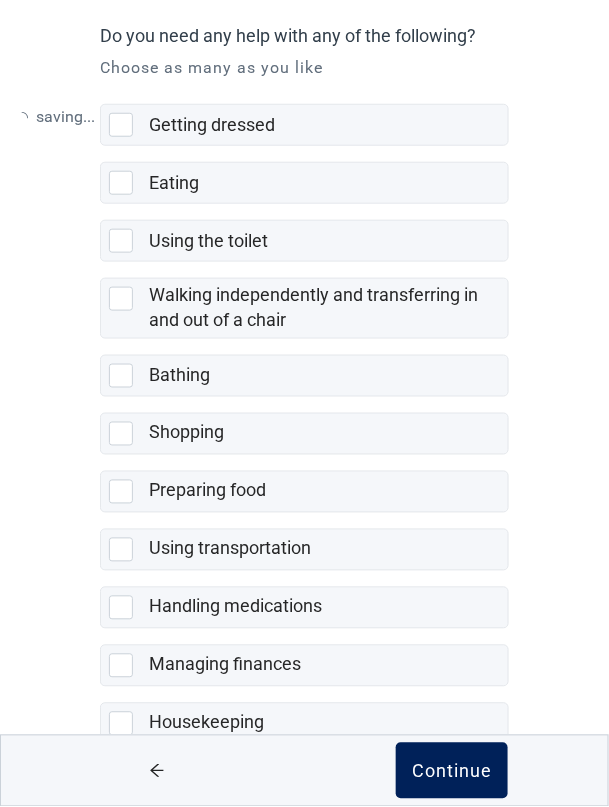 scroll, scrollTop: 0, scrollLeft: 0, axis: both 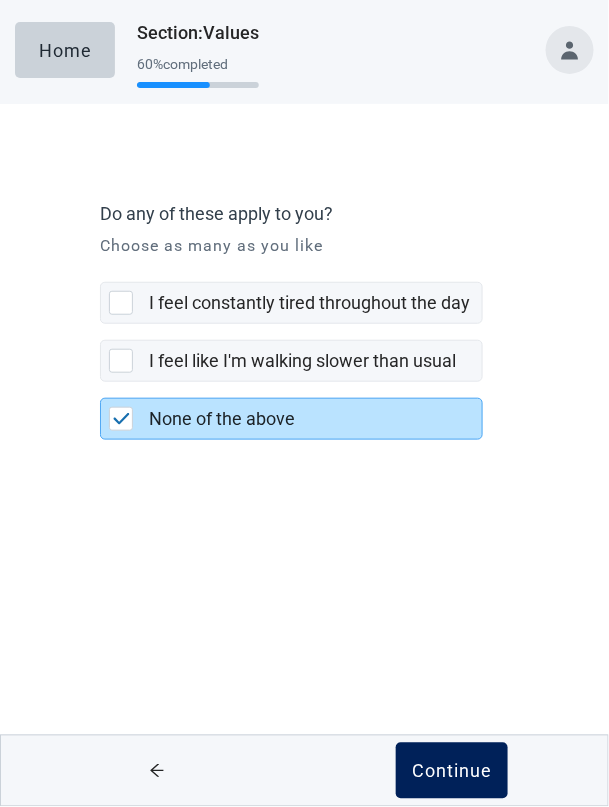 click on "Continue" at bounding box center [452, 771] 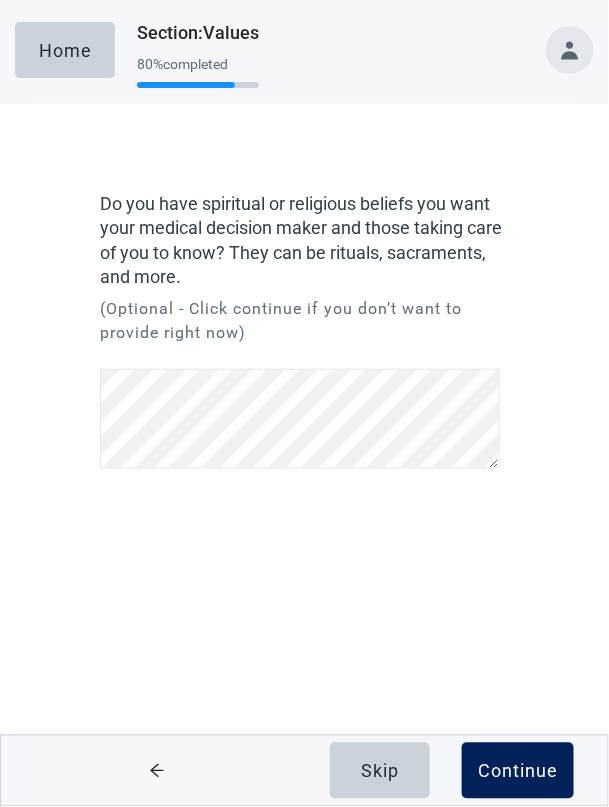 click on "Continue" at bounding box center [518, 771] 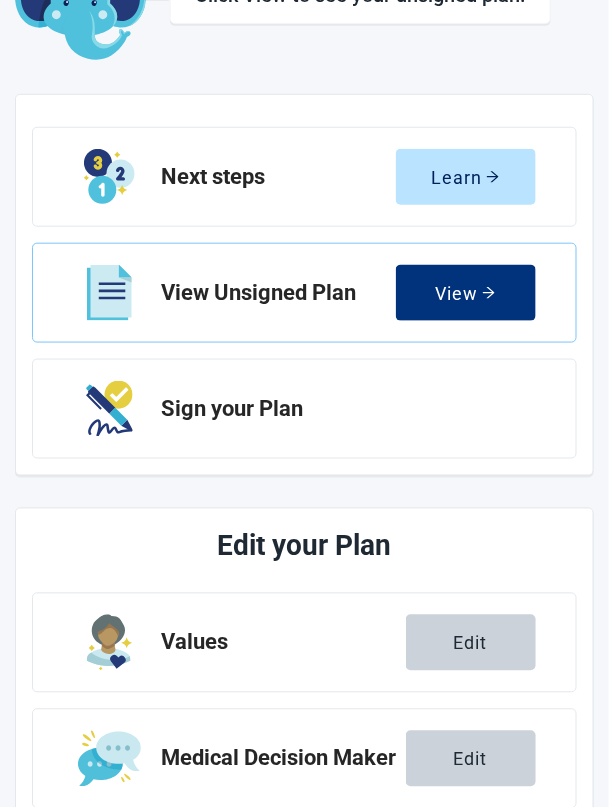 scroll, scrollTop: 158, scrollLeft: 0, axis: vertical 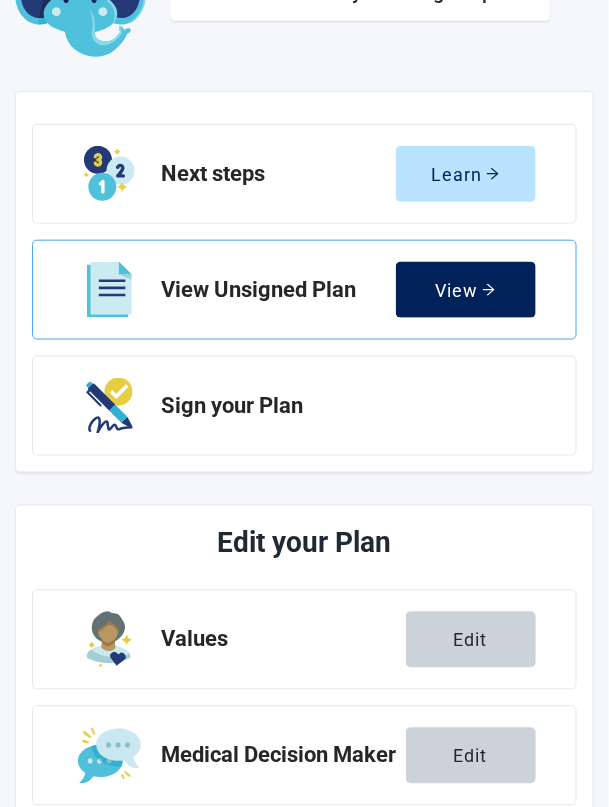 click on "View" at bounding box center [465, 290] 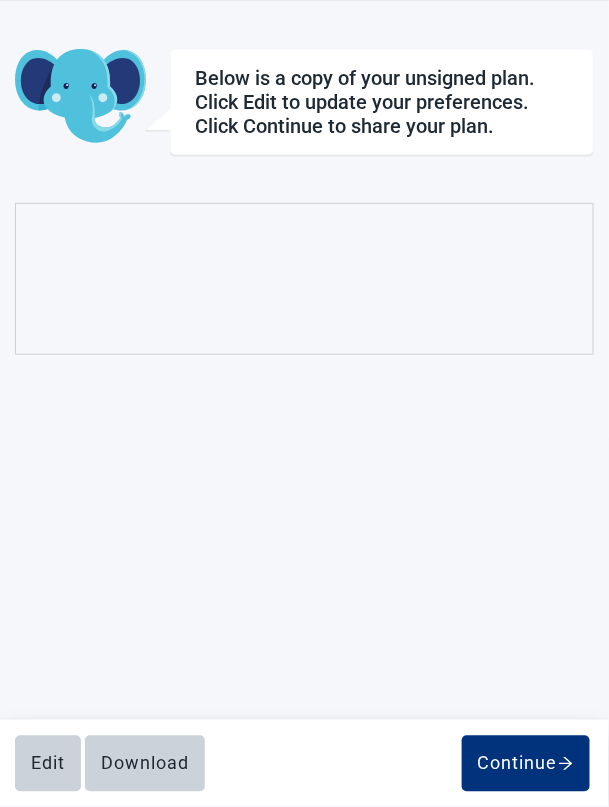 scroll, scrollTop: 127, scrollLeft: 0, axis: vertical 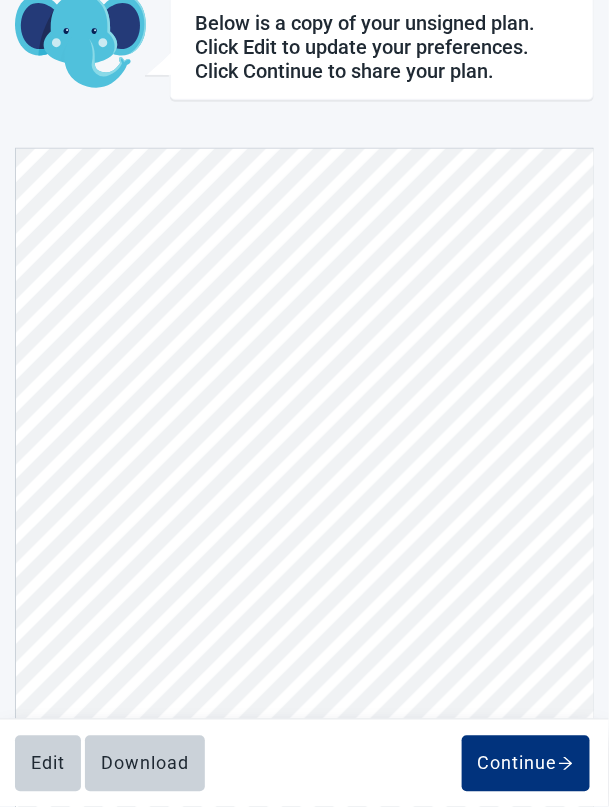 click at bounding box center [304, 510] 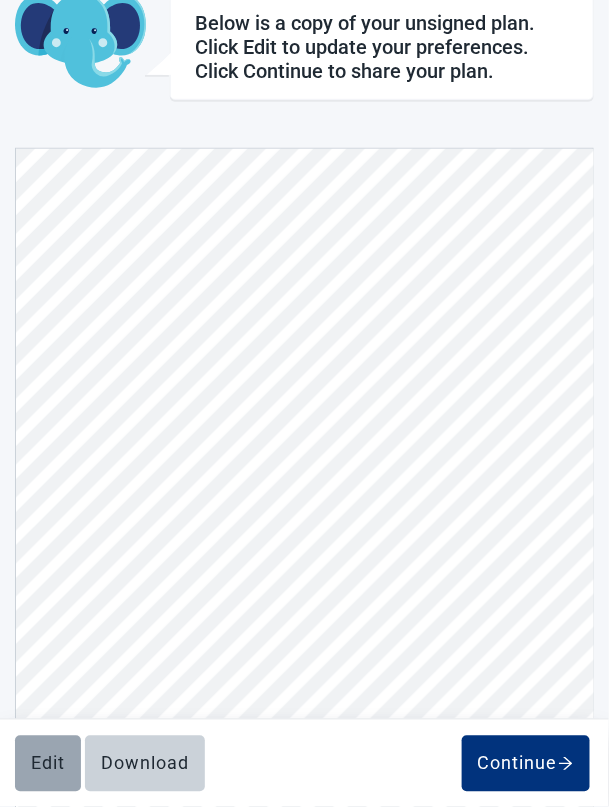 click on "Edit" at bounding box center [48, 764] 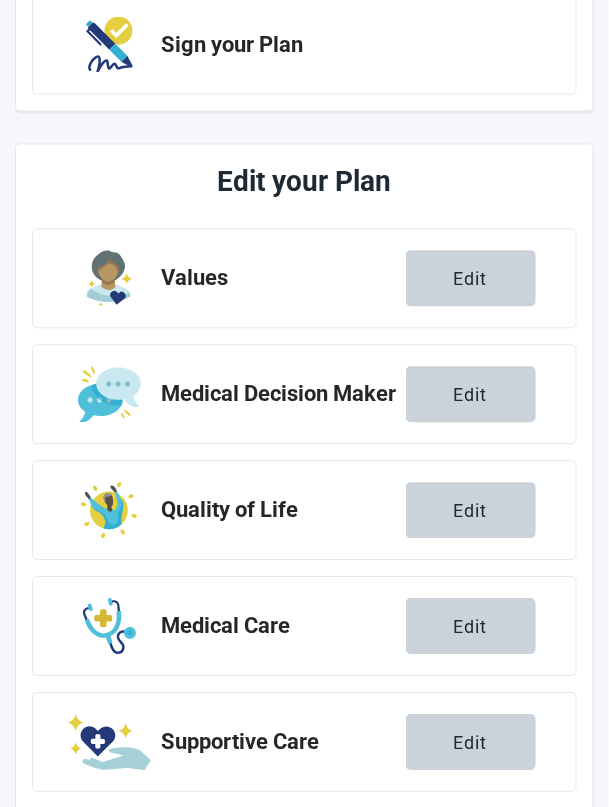 scroll, scrollTop: 572, scrollLeft: 0, axis: vertical 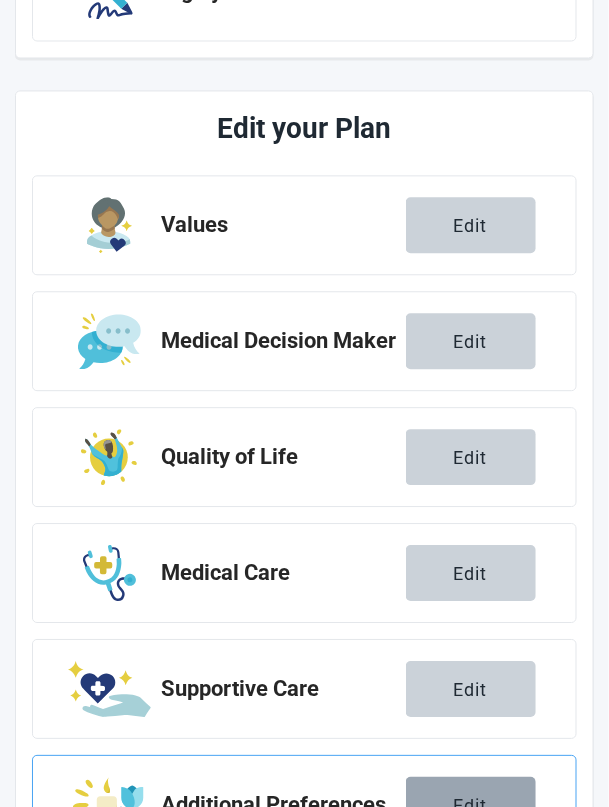 click on "Edit" at bounding box center (471, 806) 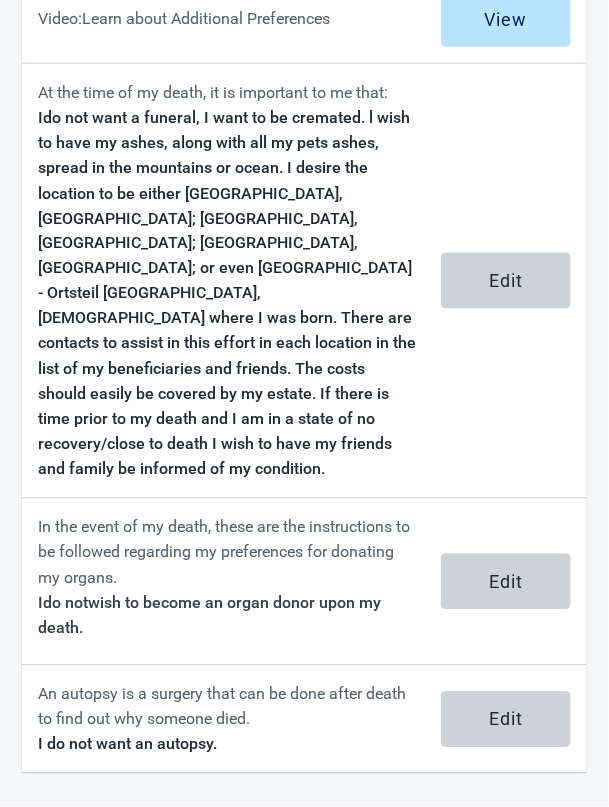 scroll, scrollTop: 166, scrollLeft: 0, axis: vertical 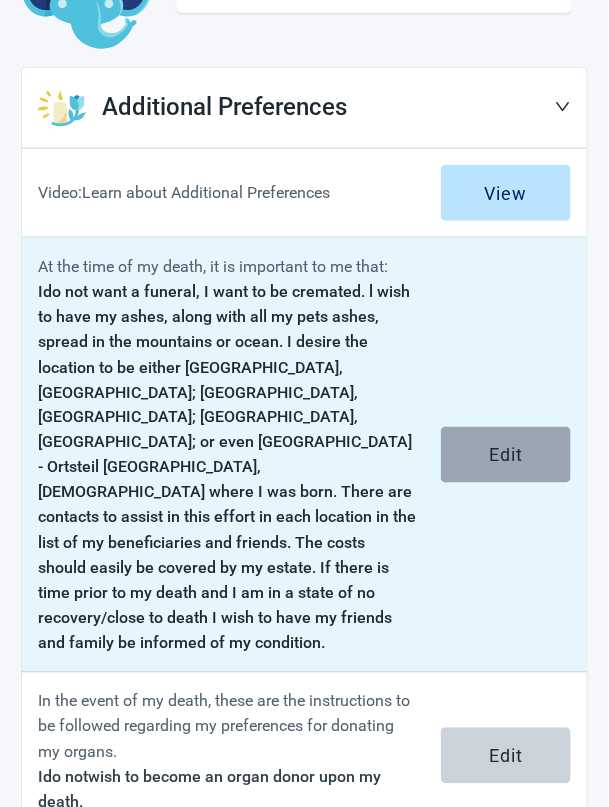 click on "Edit" at bounding box center [506, 455] 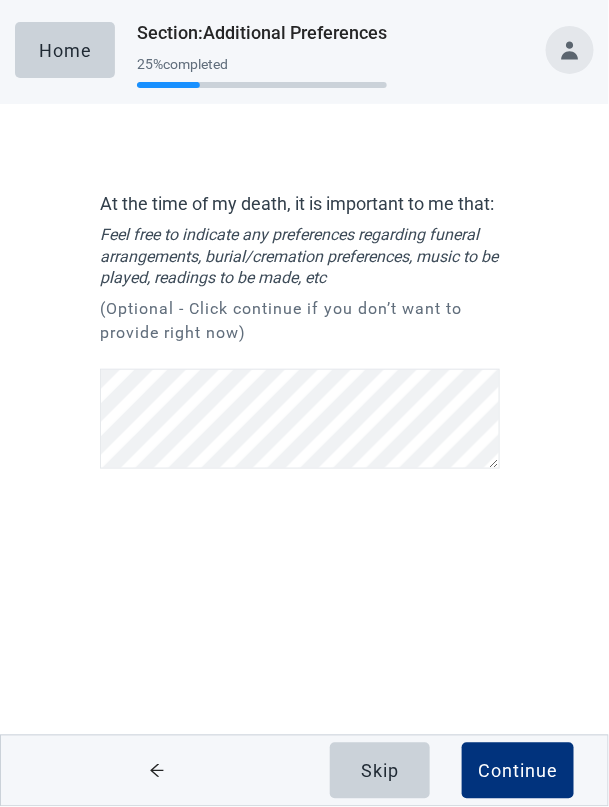 scroll, scrollTop: 990, scrollLeft: 0, axis: vertical 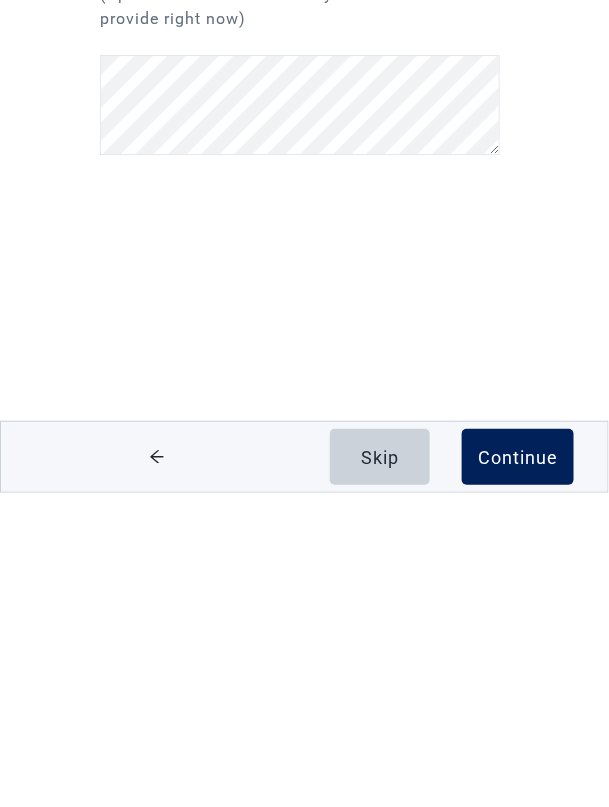 click on "Continue" at bounding box center (518, 771) 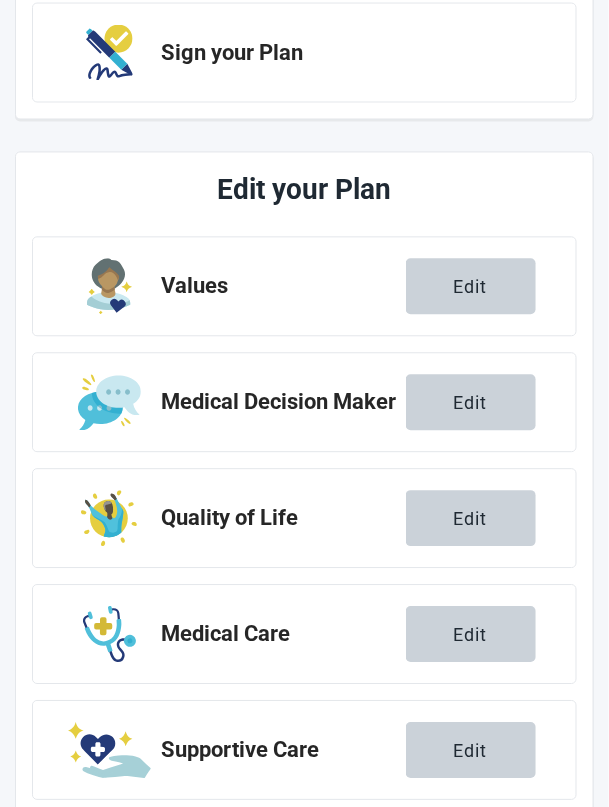 scroll, scrollTop: 572, scrollLeft: 0, axis: vertical 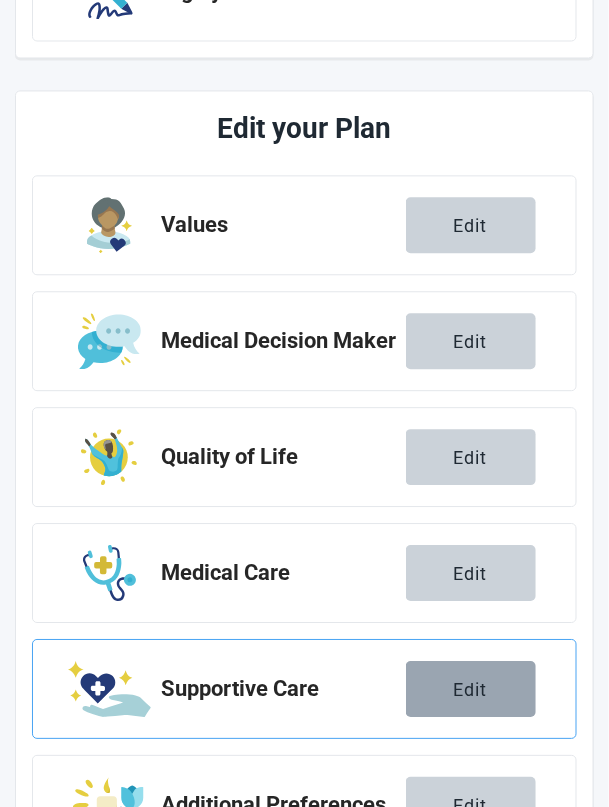 click on "Edit" at bounding box center [471, 690] 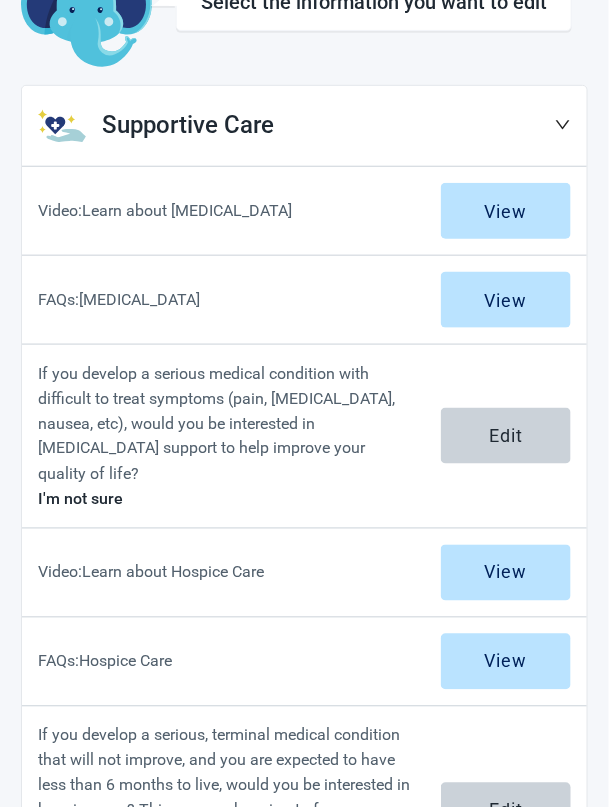 scroll, scrollTop: 166, scrollLeft: 0, axis: vertical 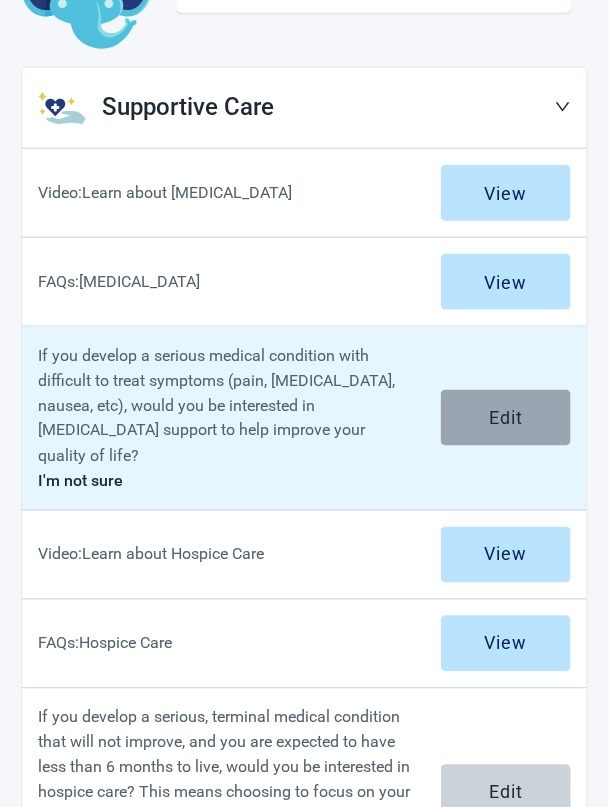 click on "Edit" at bounding box center [506, 418] 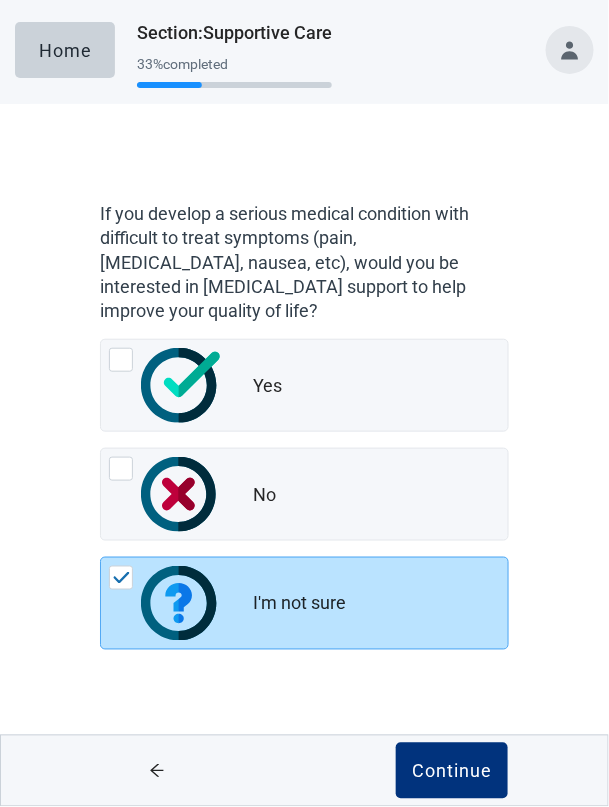 scroll, scrollTop: 0, scrollLeft: 0, axis: both 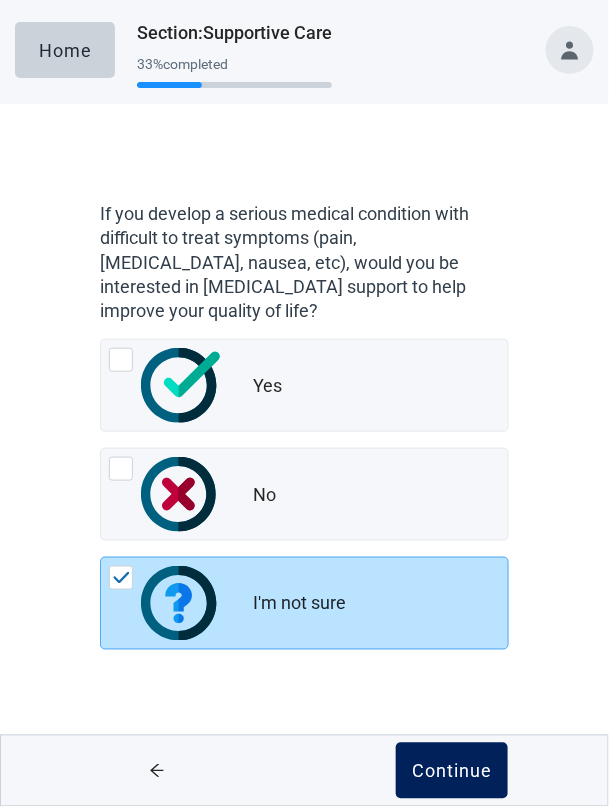 click on "Continue" at bounding box center [452, 771] 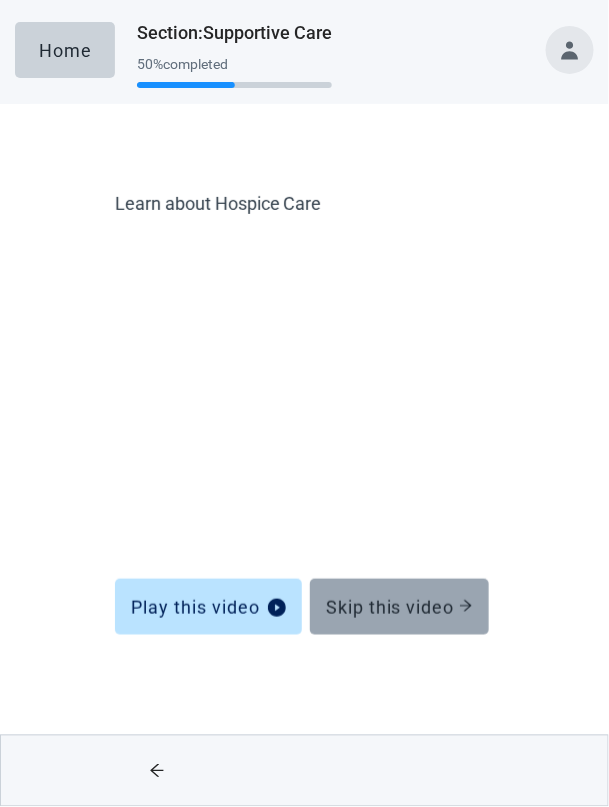 click on "Skip this video" at bounding box center (399, 607) 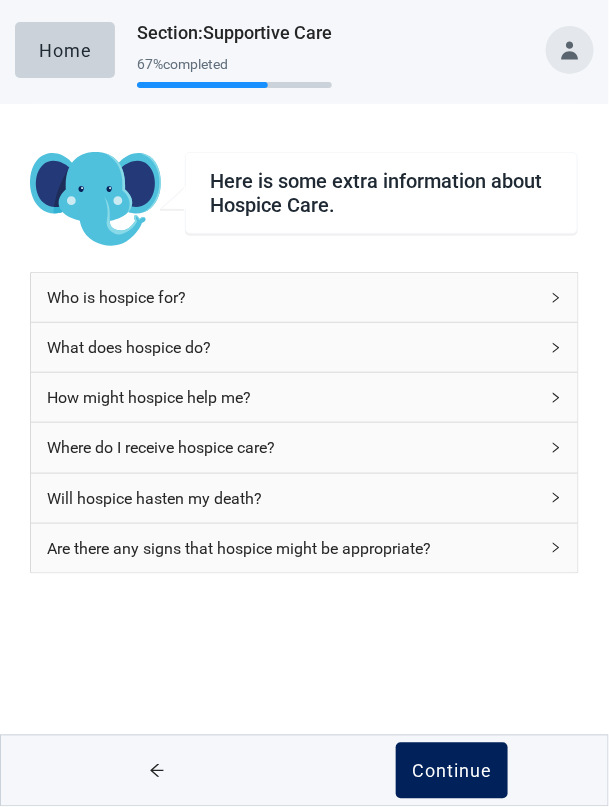 click on "Continue" at bounding box center [452, 771] 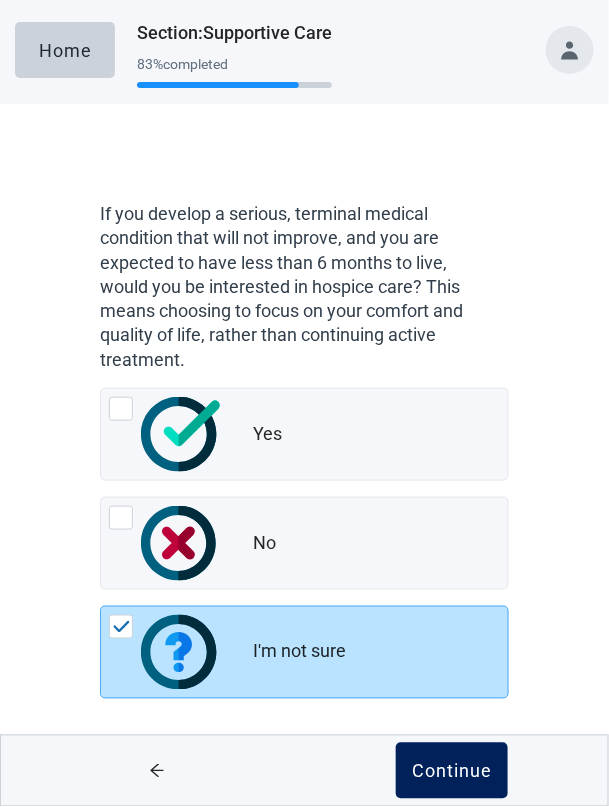 click on "Continue" at bounding box center [452, 771] 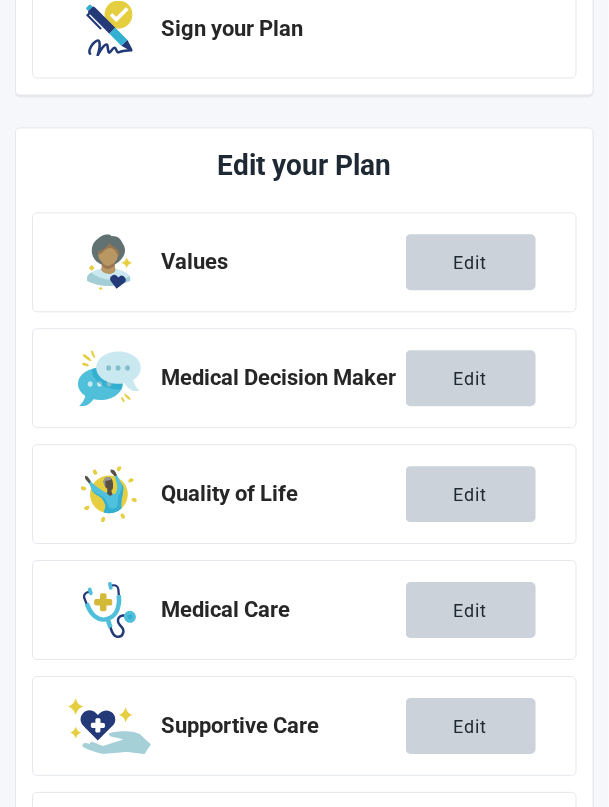 scroll, scrollTop: 572, scrollLeft: 0, axis: vertical 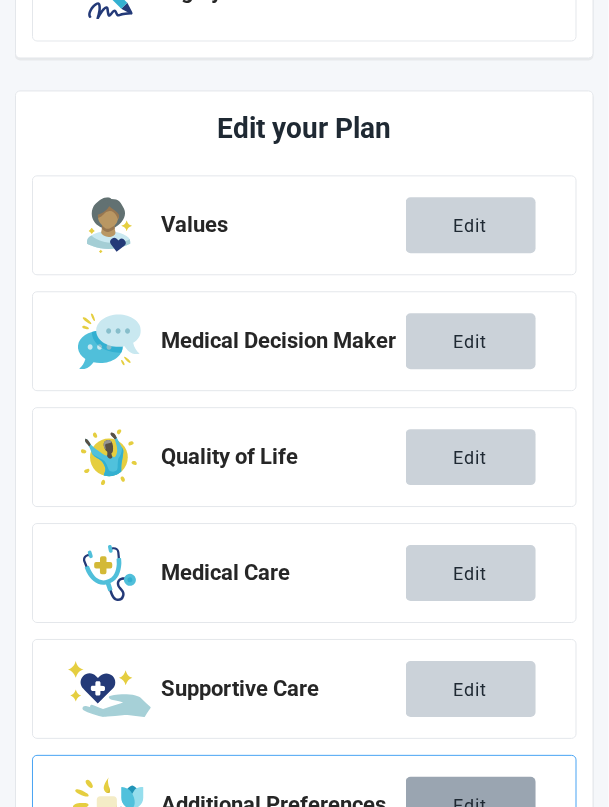 click on "Edit" at bounding box center (471, 806) 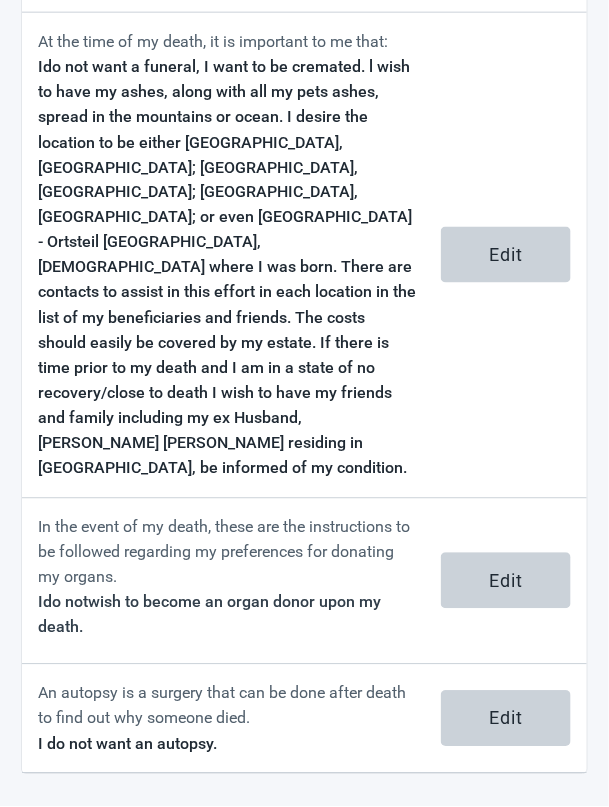 scroll, scrollTop: 192, scrollLeft: 0, axis: vertical 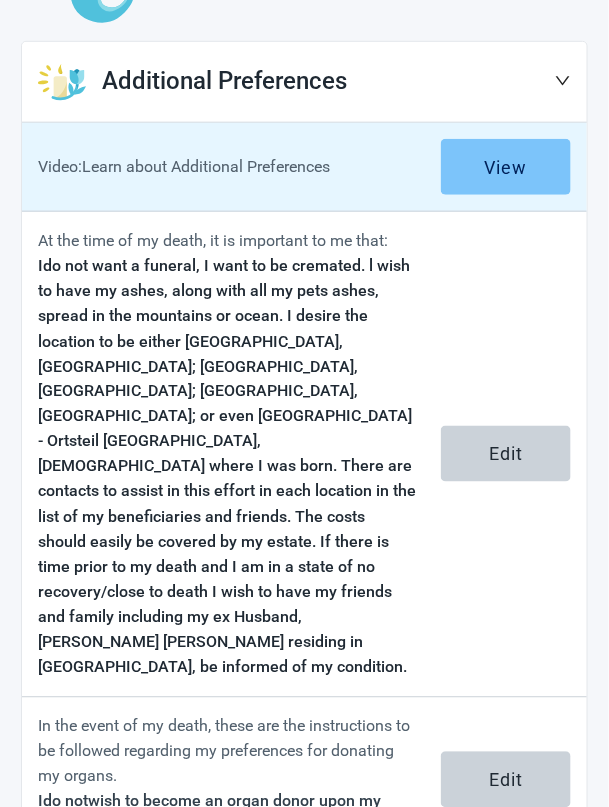 click on "View" at bounding box center [506, 167] 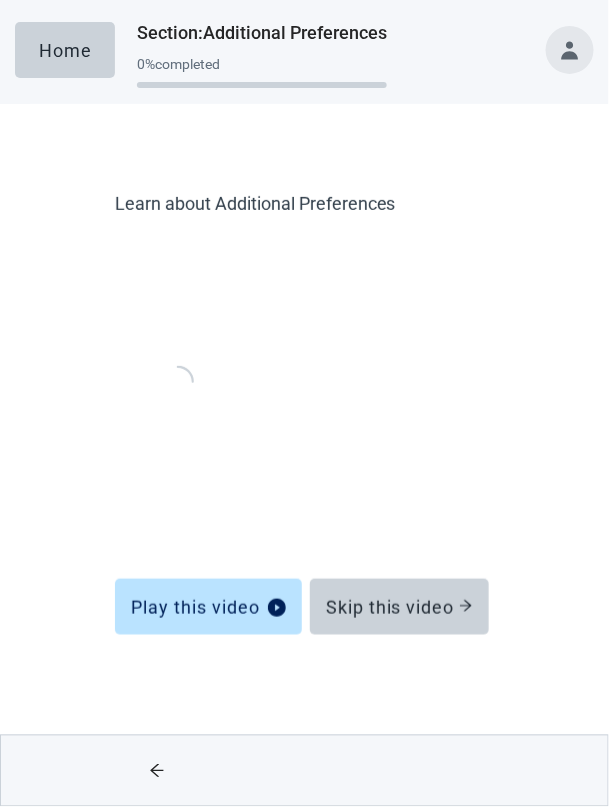 scroll, scrollTop: 0, scrollLeft: 0, axis: both 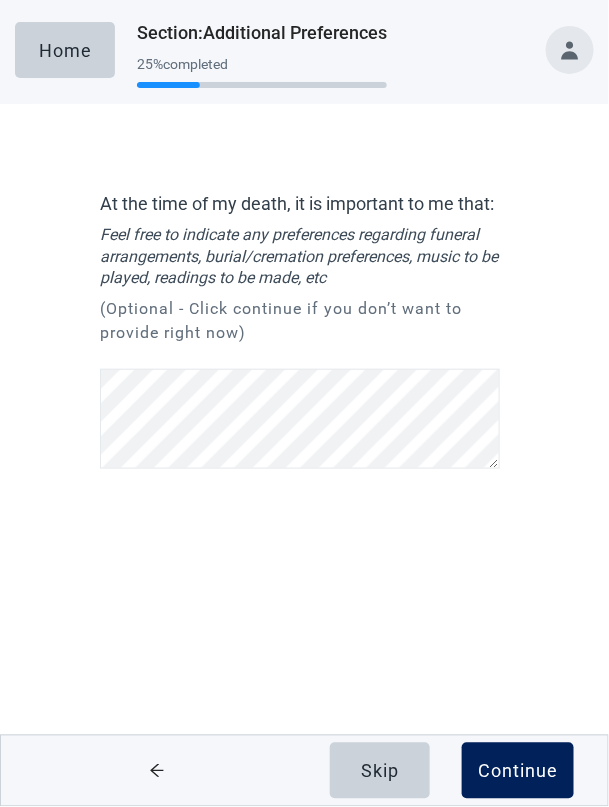 click on "Continue" at bounding box center [518, 771] 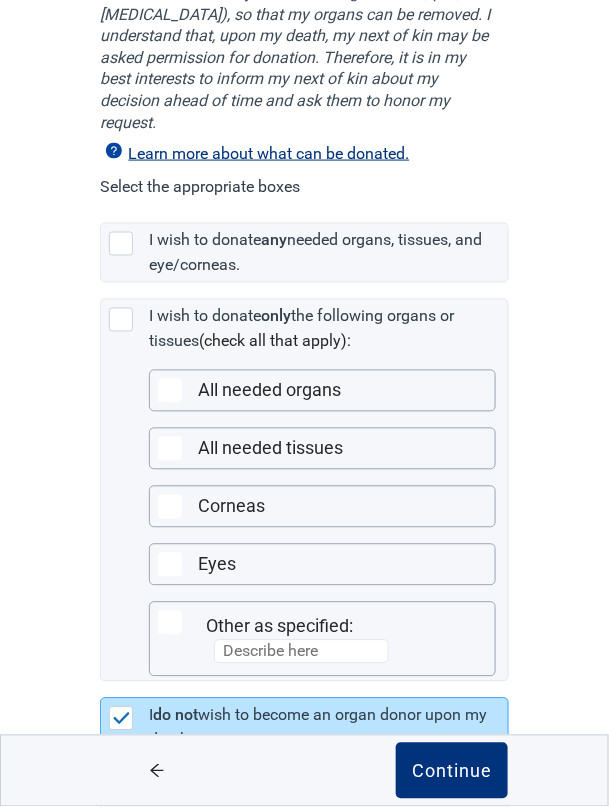 scroll, scrollTop: 357, scrollLeft: 0, axis: vertical 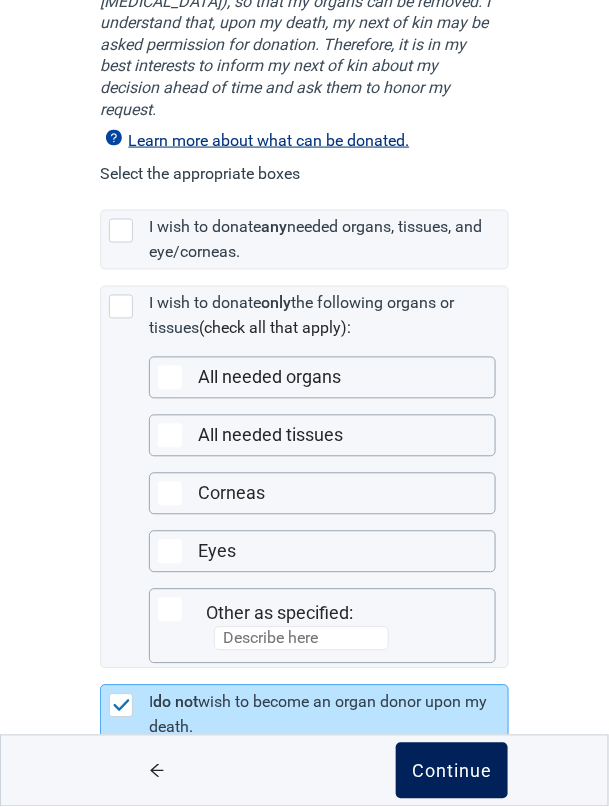 click on "Continue" at bounding box center (452, 771) 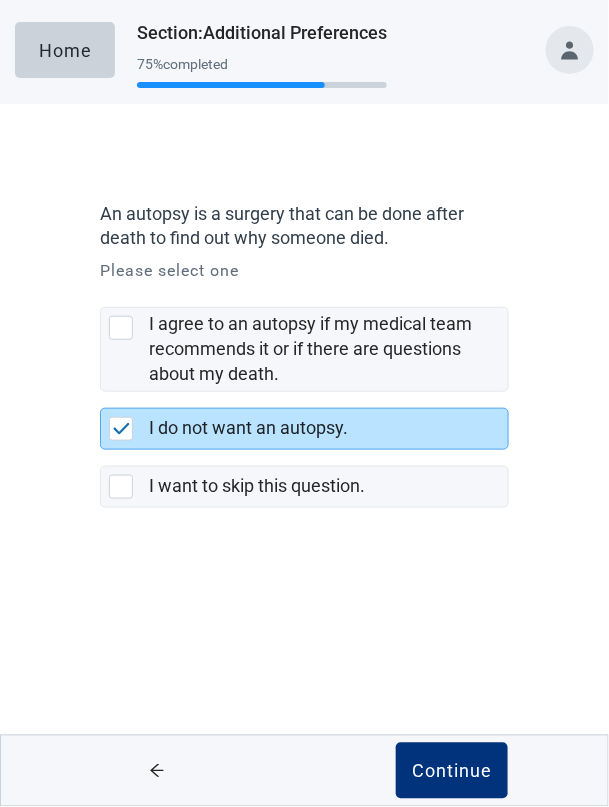 scroll, scrollTop: 0, scrollLeft: 0, axis: both 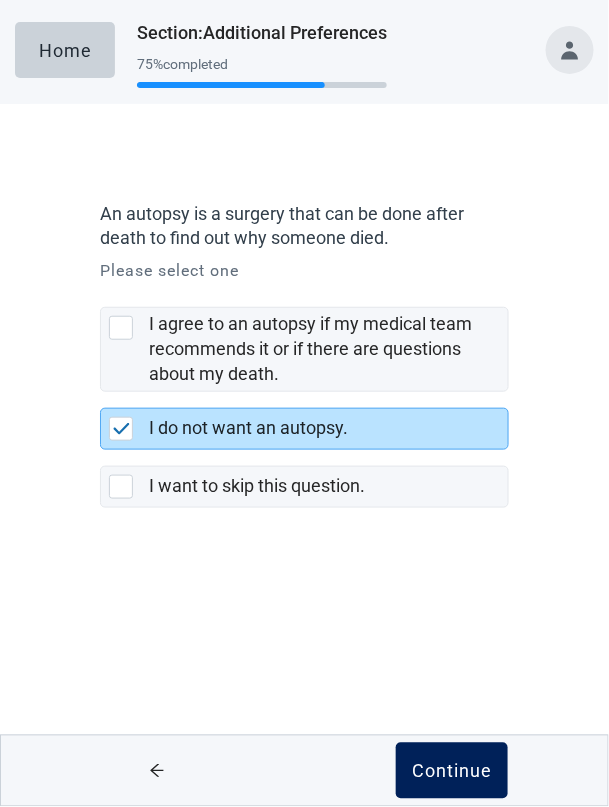 click on "Continue" at bounding box center [452, 771] 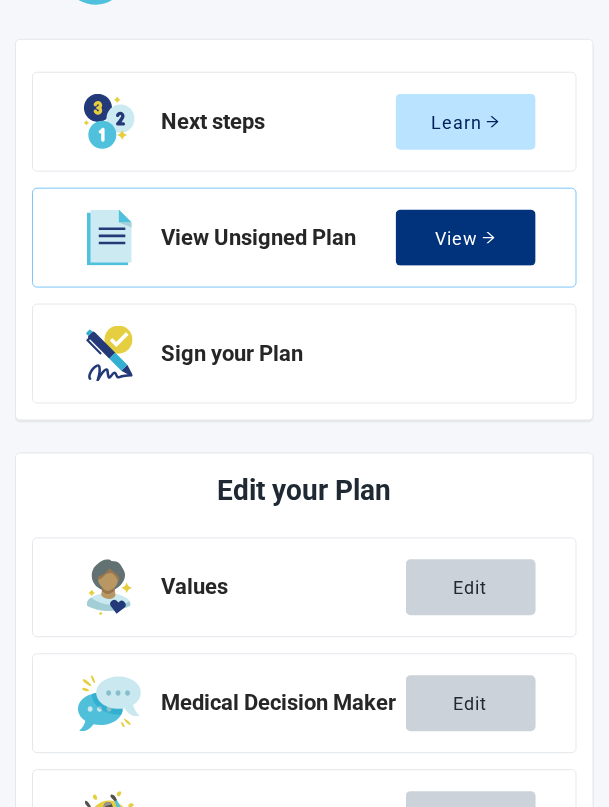 scroll, scrollTop: 0, scrollLeft: 0, axis: both 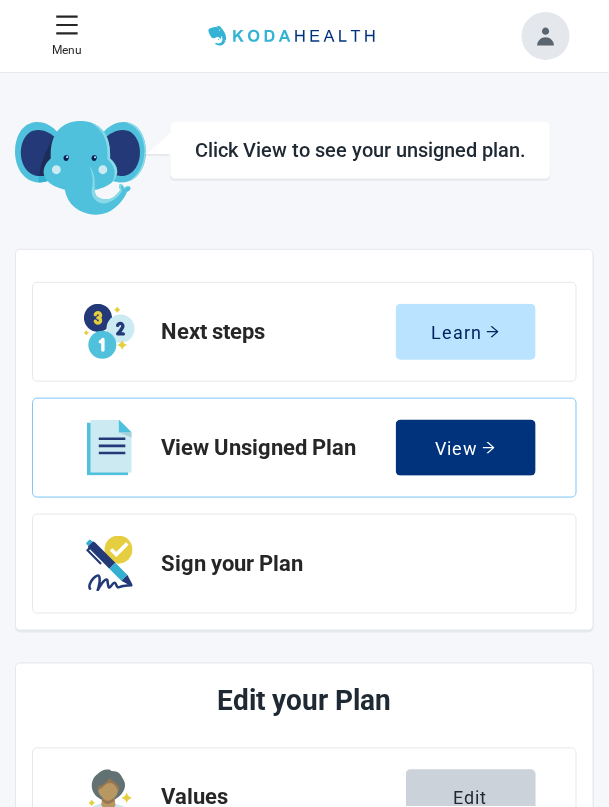 click on "Click View to see your unsigned plan." at bounding box center (360, 150) 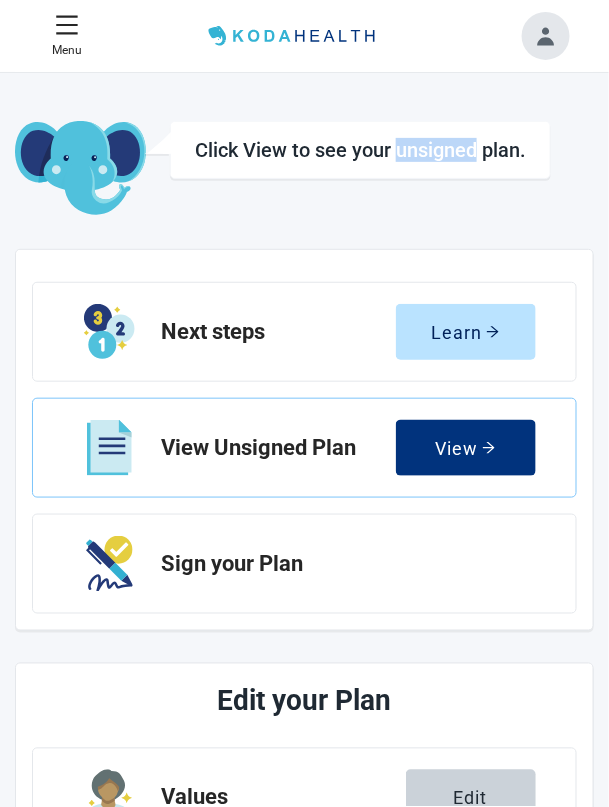 click at bounding box center (80, 169) 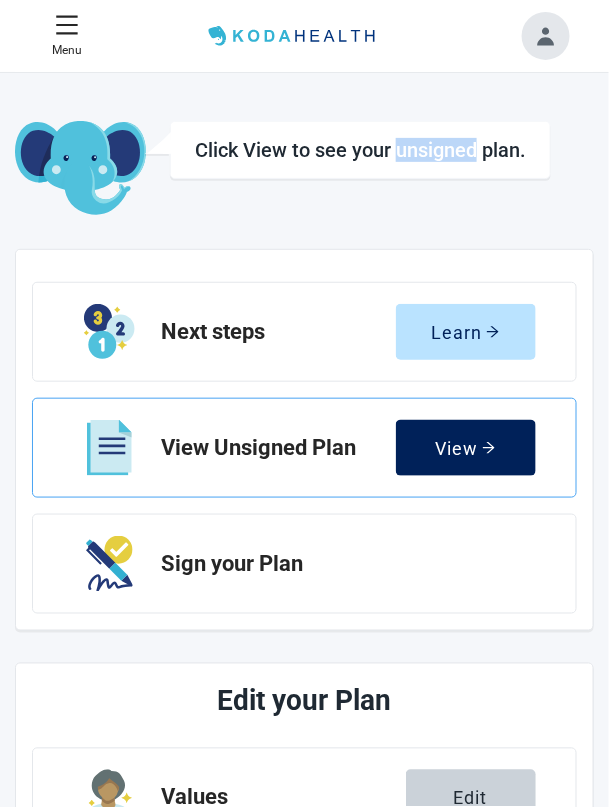 click on "View" at bounding box center (466, 448) 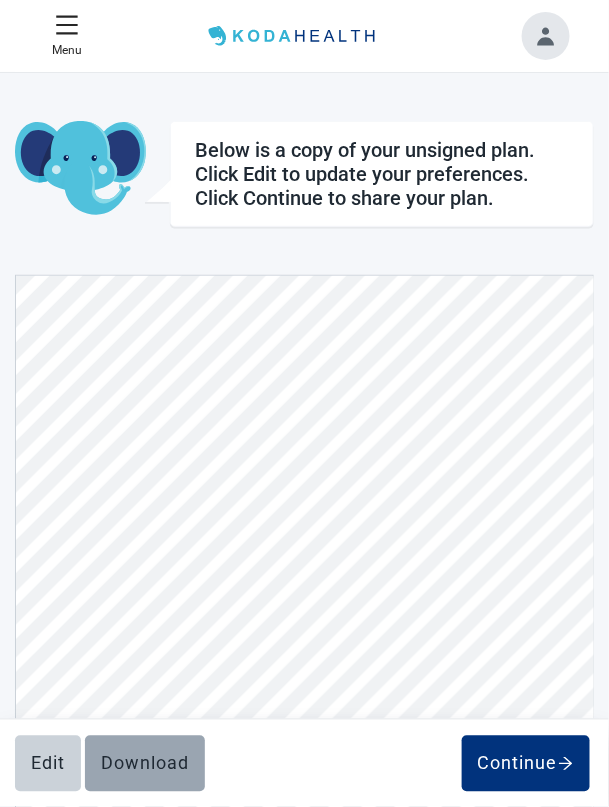 click on "Download" at bounding box center [145, 764] 